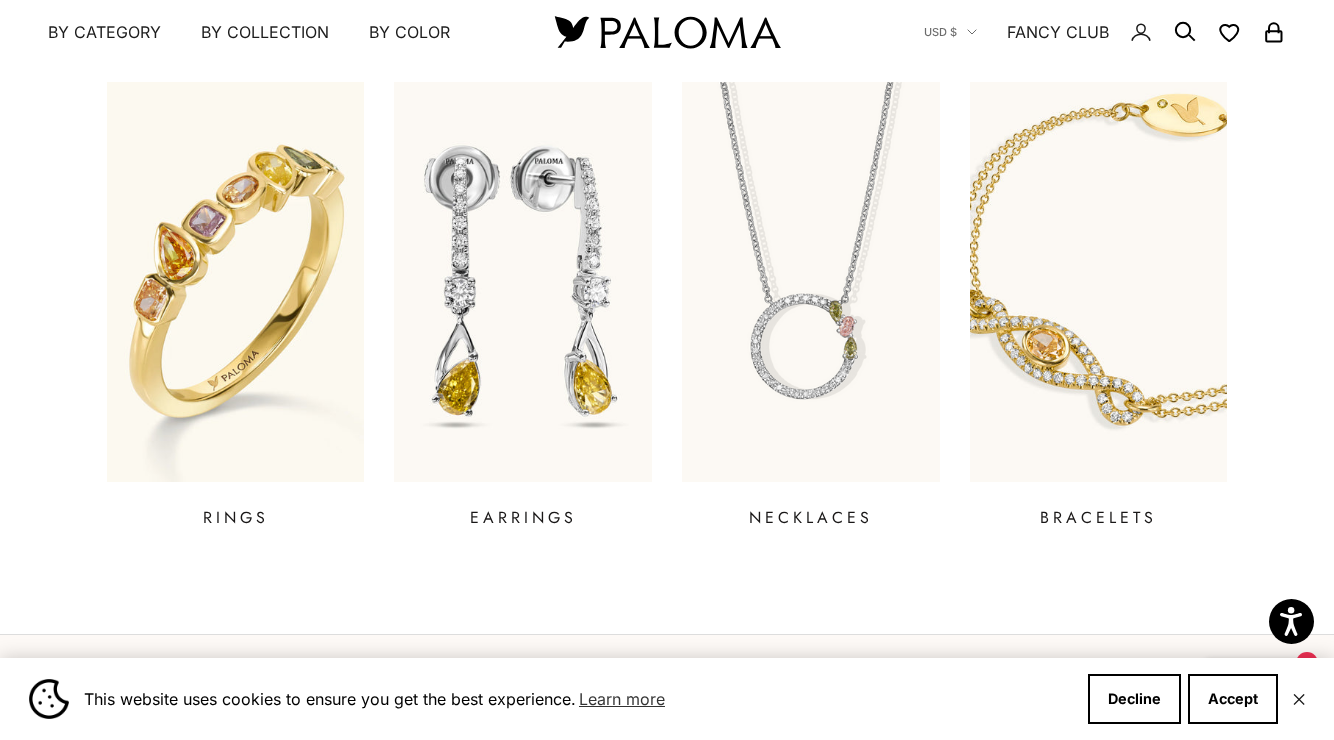 scroll, scrollTop: 720, scrollLeft: 0, axis: vertical 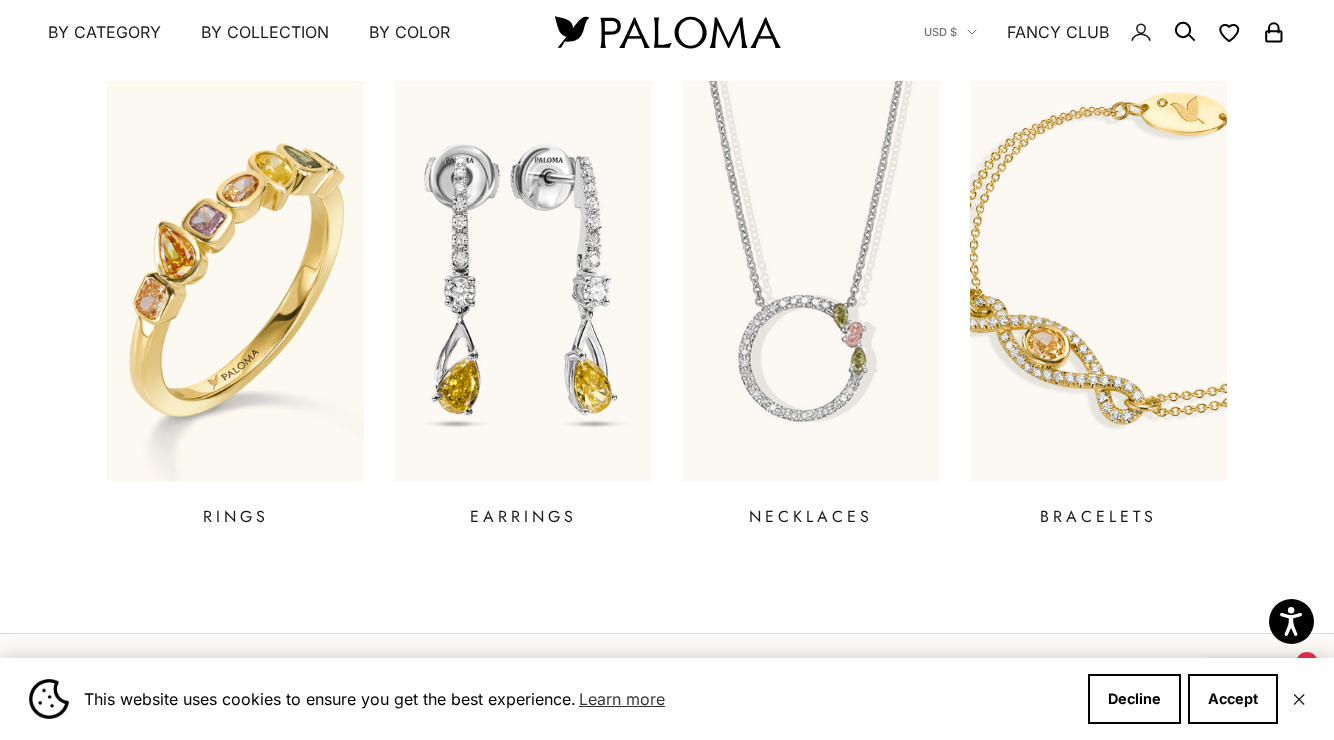 click at bounding box center (810, 281) 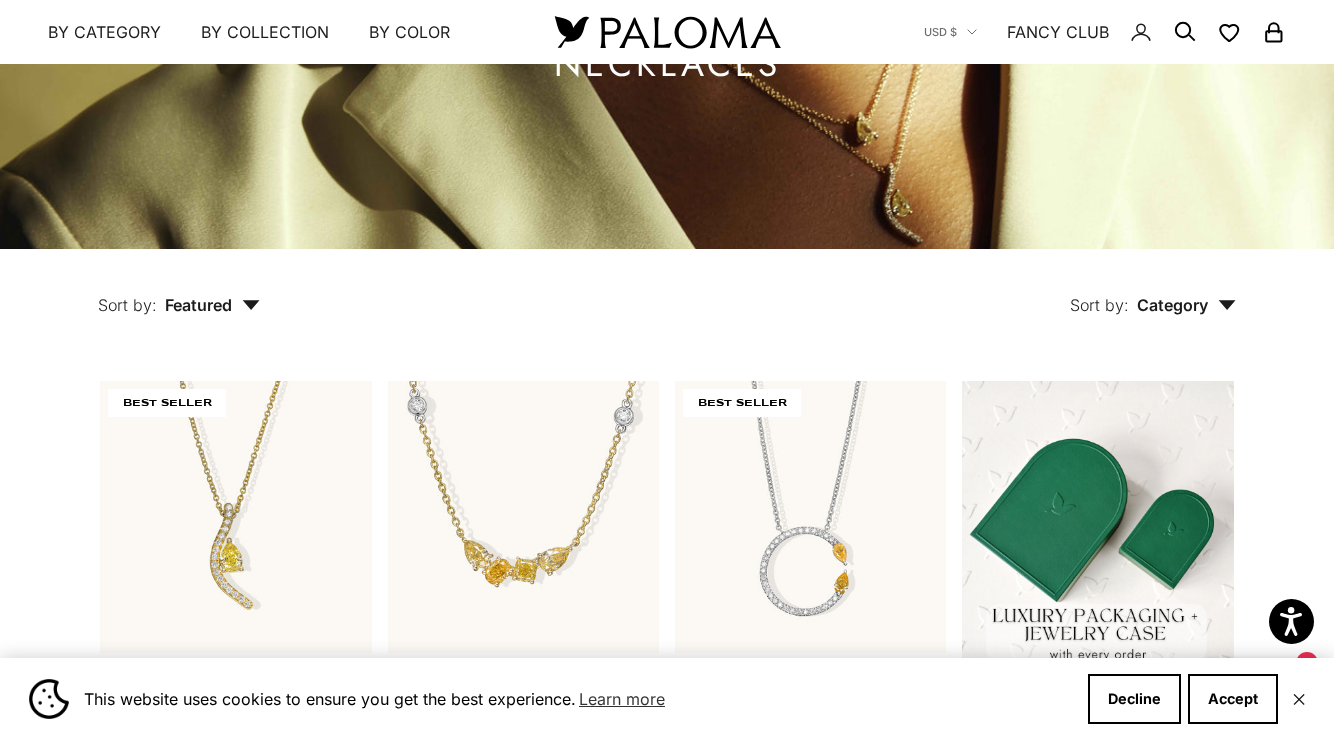 scroll, scrollTop: 237, scrollLeft: 0, axis: vertical 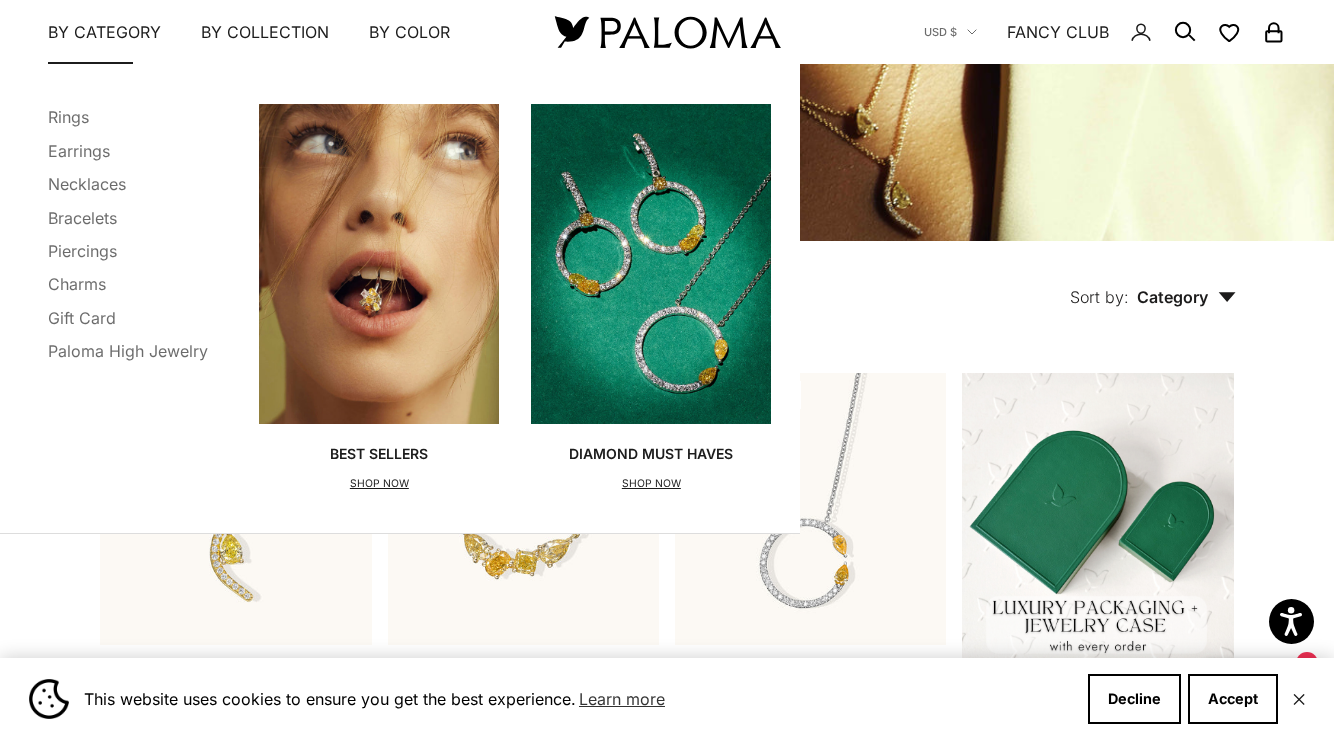click on "By Category" at bounding box center [104, 32] 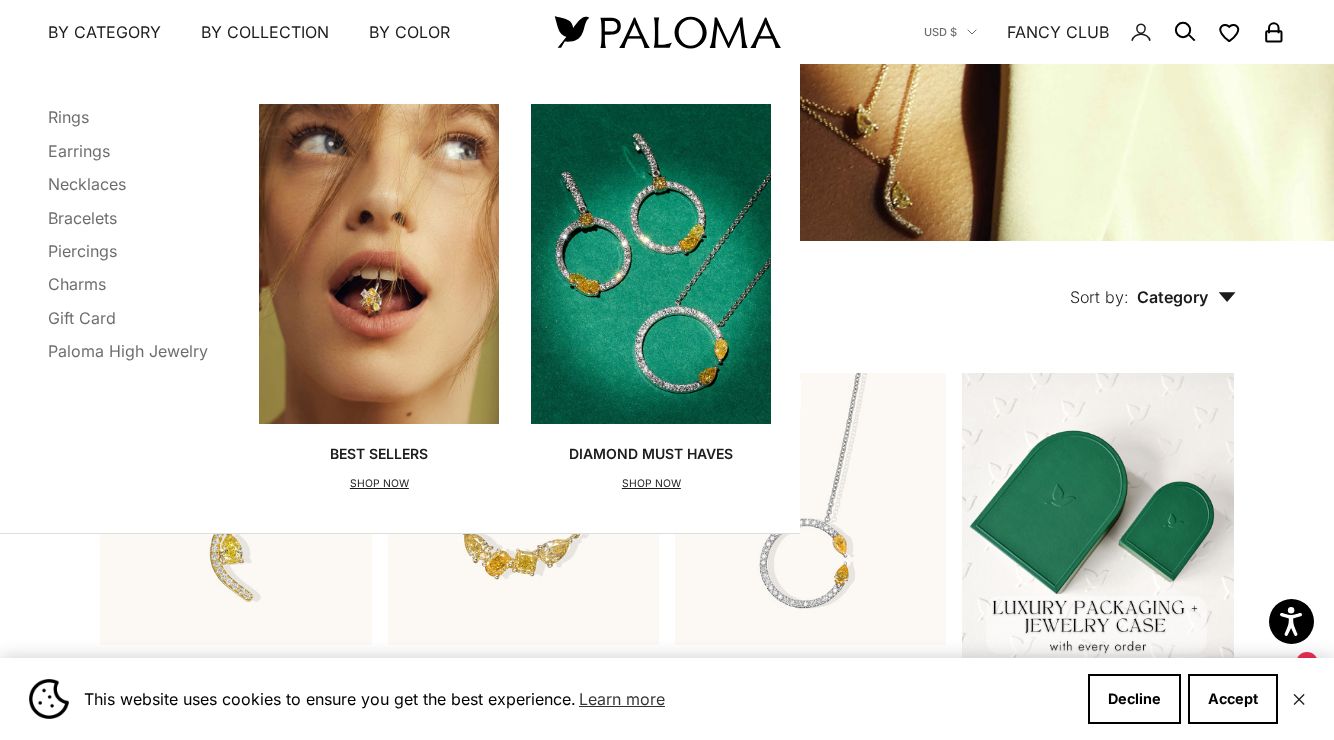 scroll, scrollTop: 0, scrollLeft: 0, axis: both 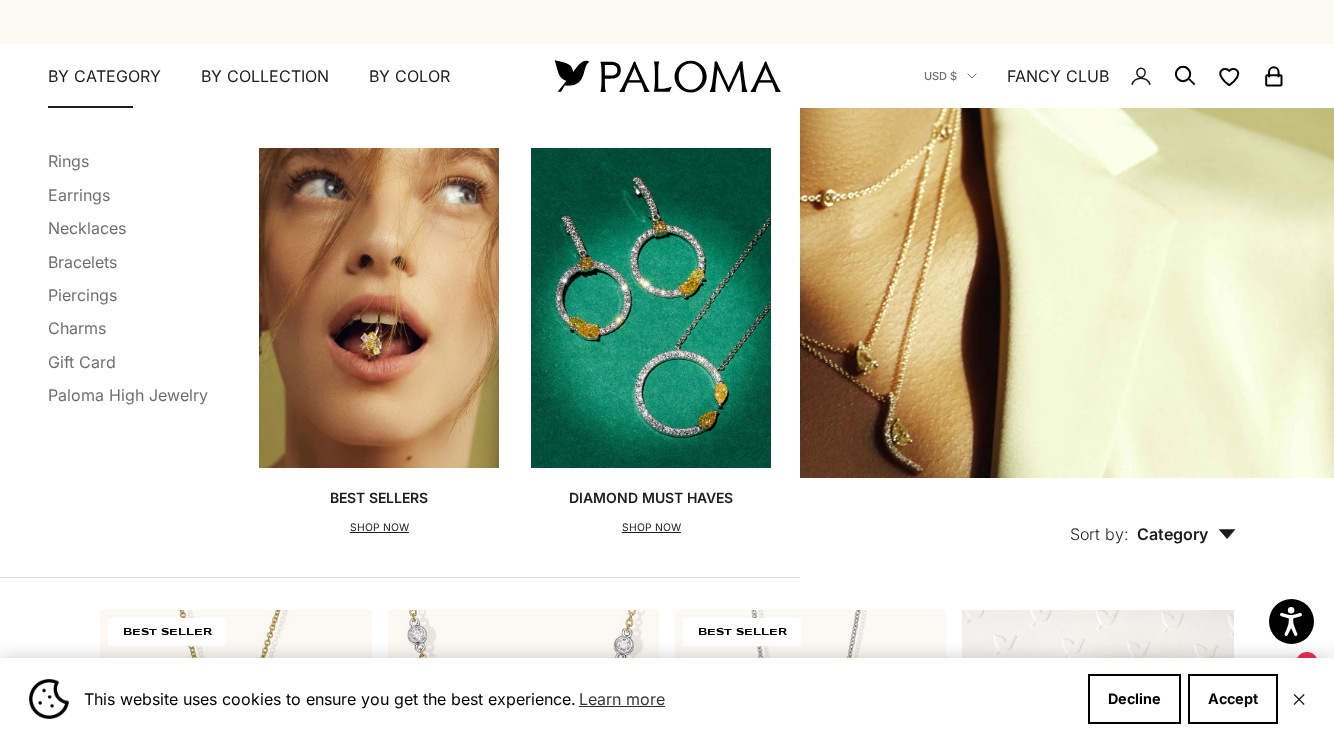 click on "By Category" at bounding box center [104, 77] 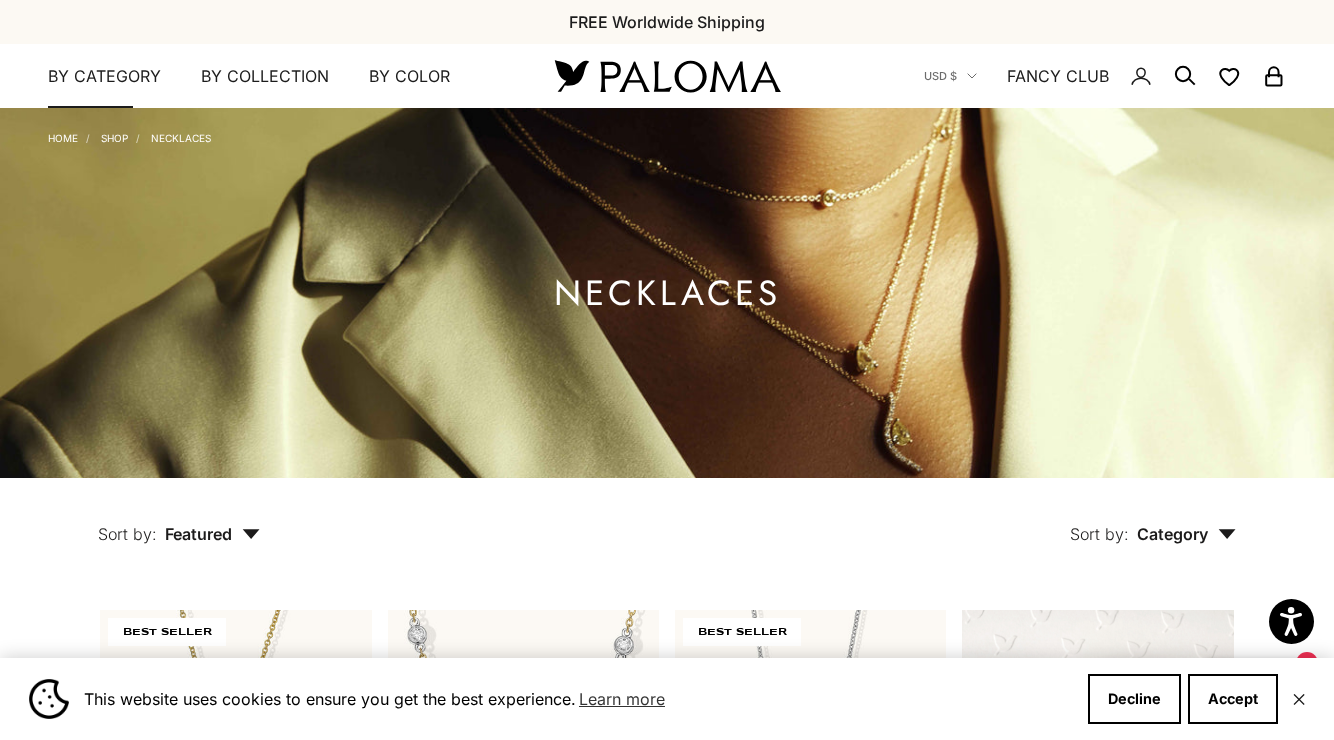 click on "By Category" at bounding box center (104, 77) 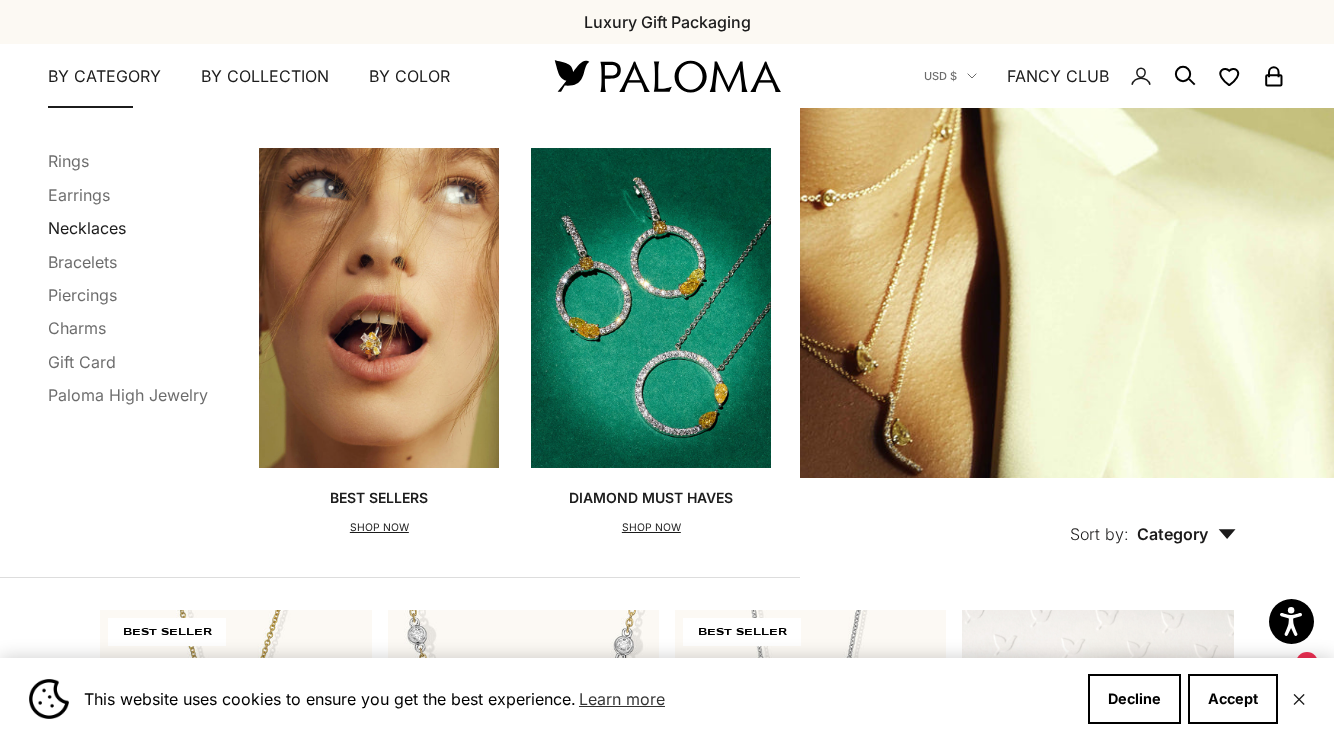 click on "Necklaces" at bounding box center [87, 228] 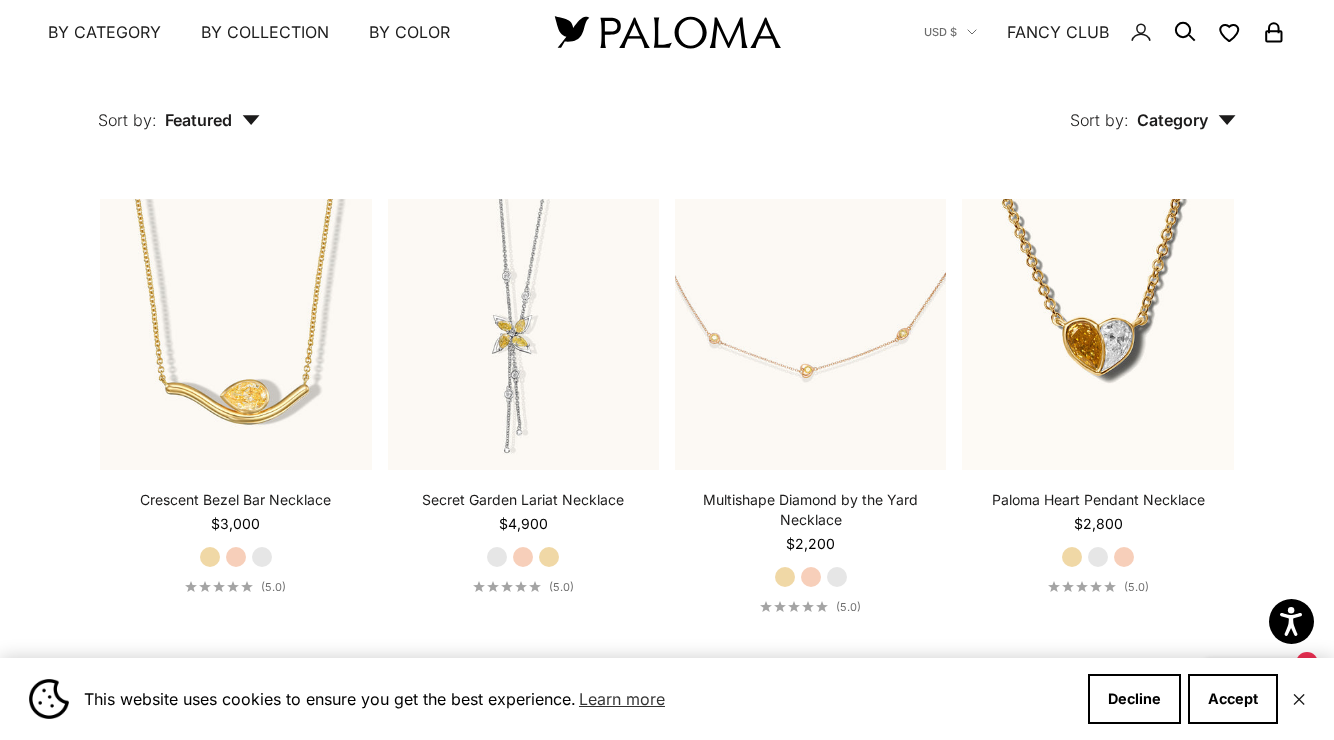 scroll, scrollTop: 892, scrollLeft: 0, axis: vertical 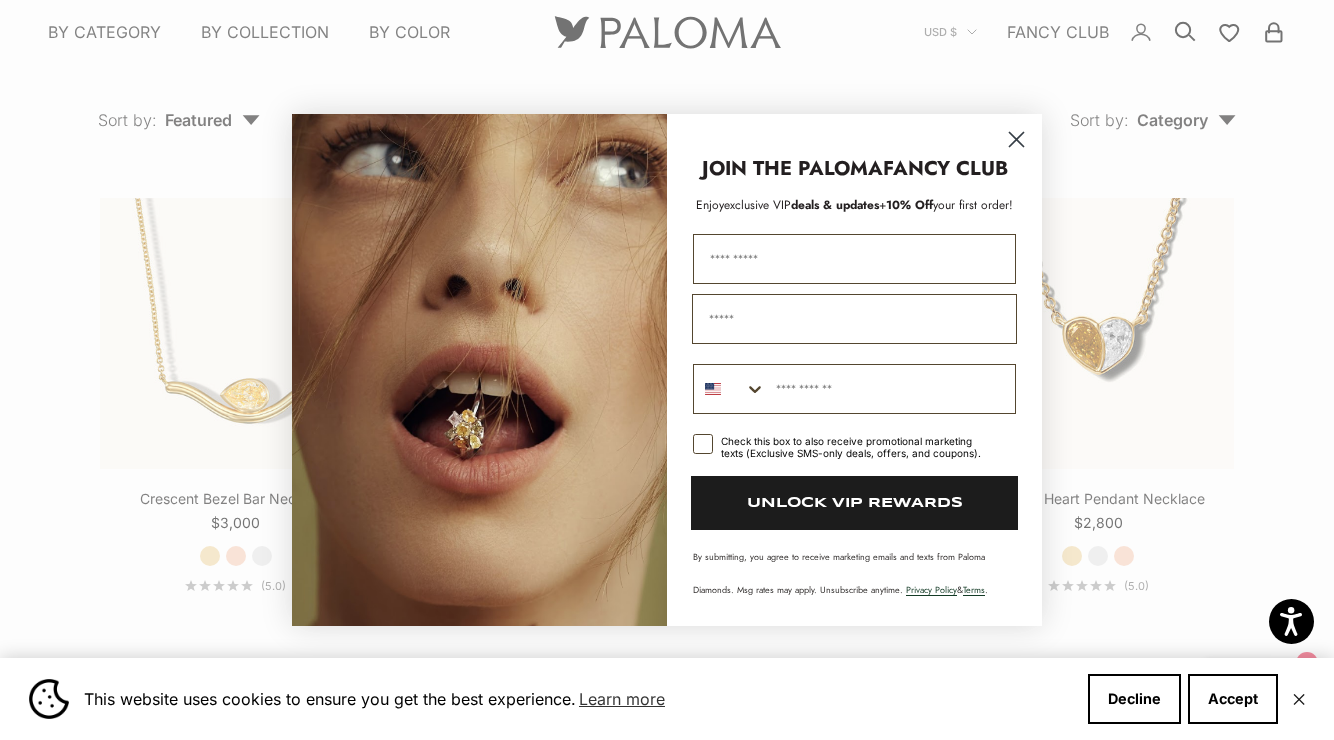 click 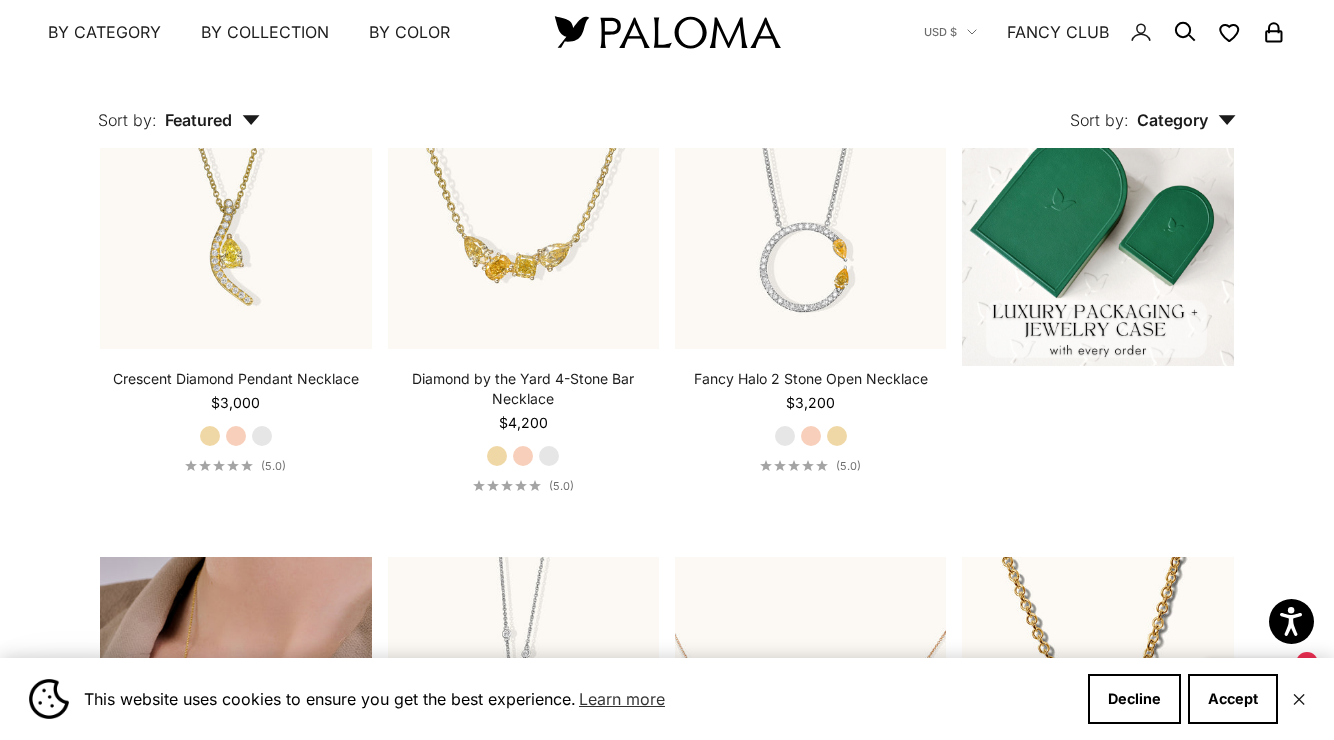 scroll, scrollTop: 235, scrollLeft: 0, axis: vertical 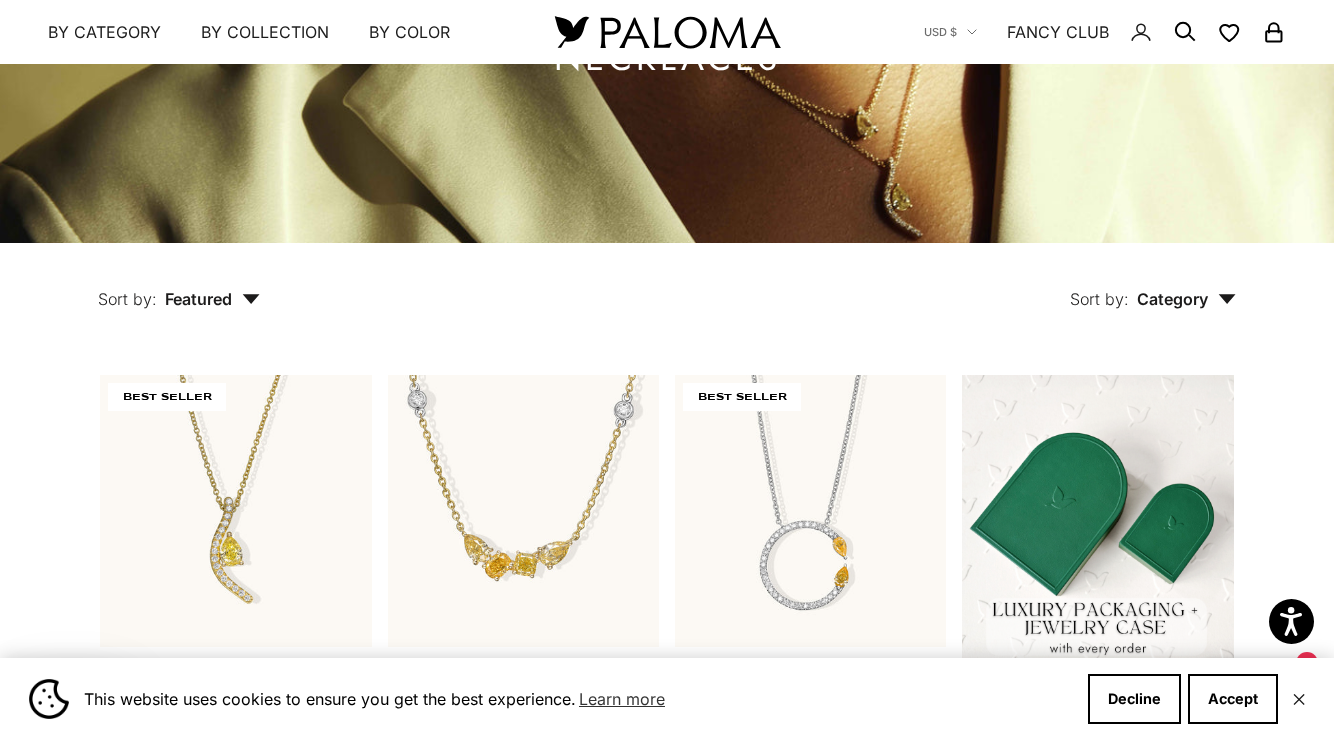 click at bounding box center [667, 32] 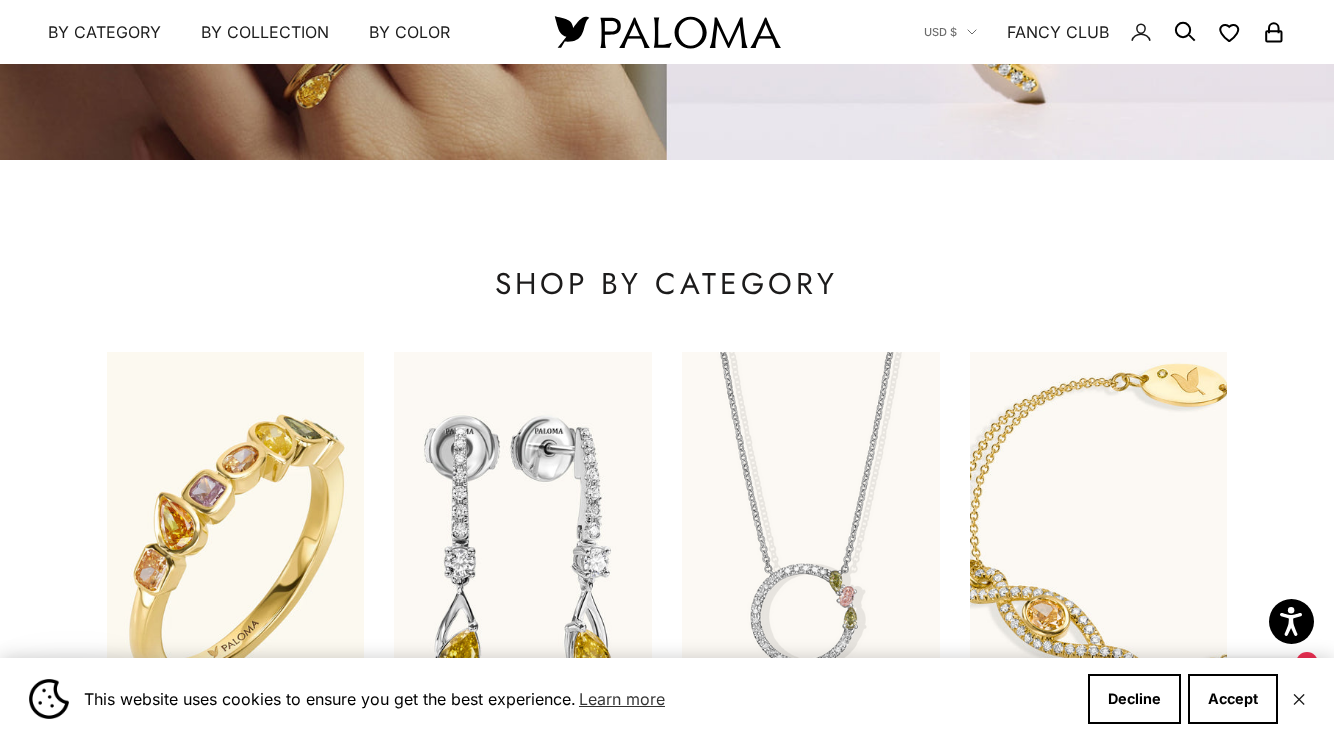 scroll, scrollTop: 500, scrollLeft: 0, axis: vertical 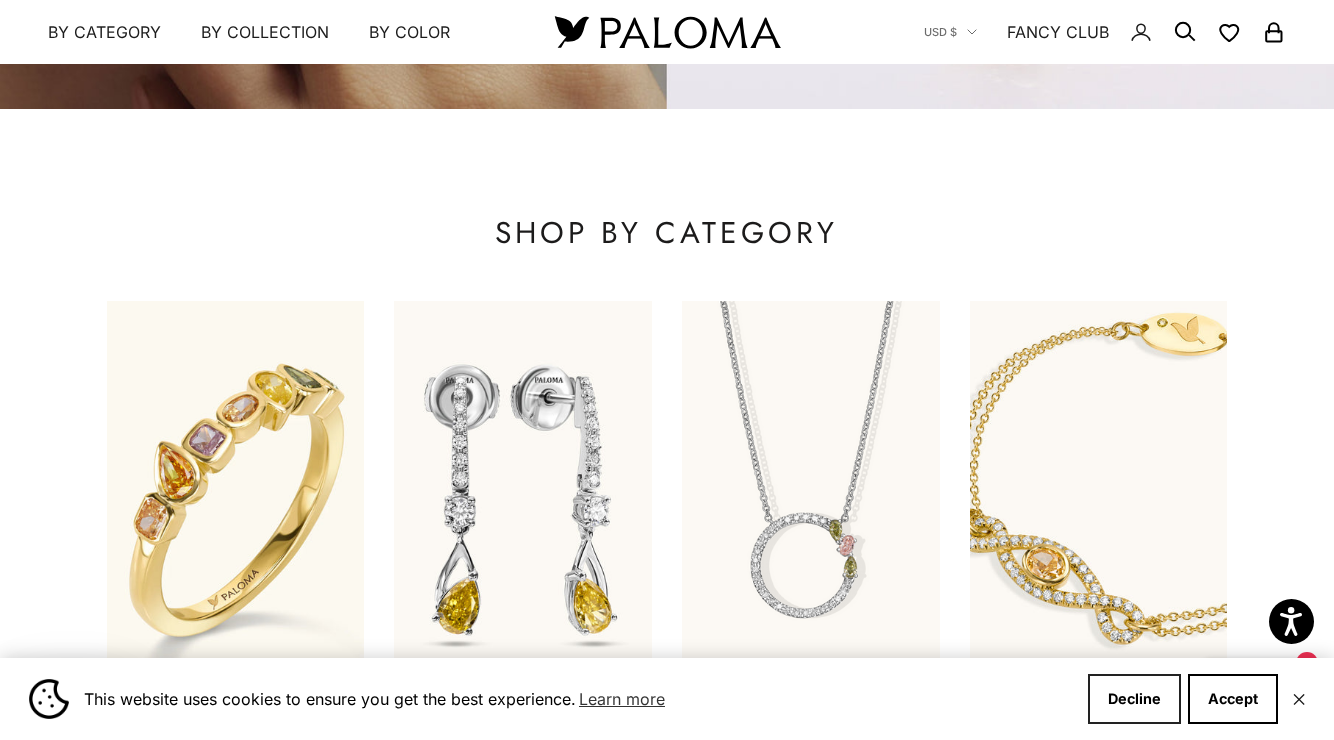 click on "Decline" at bounding box center (1134, 699) 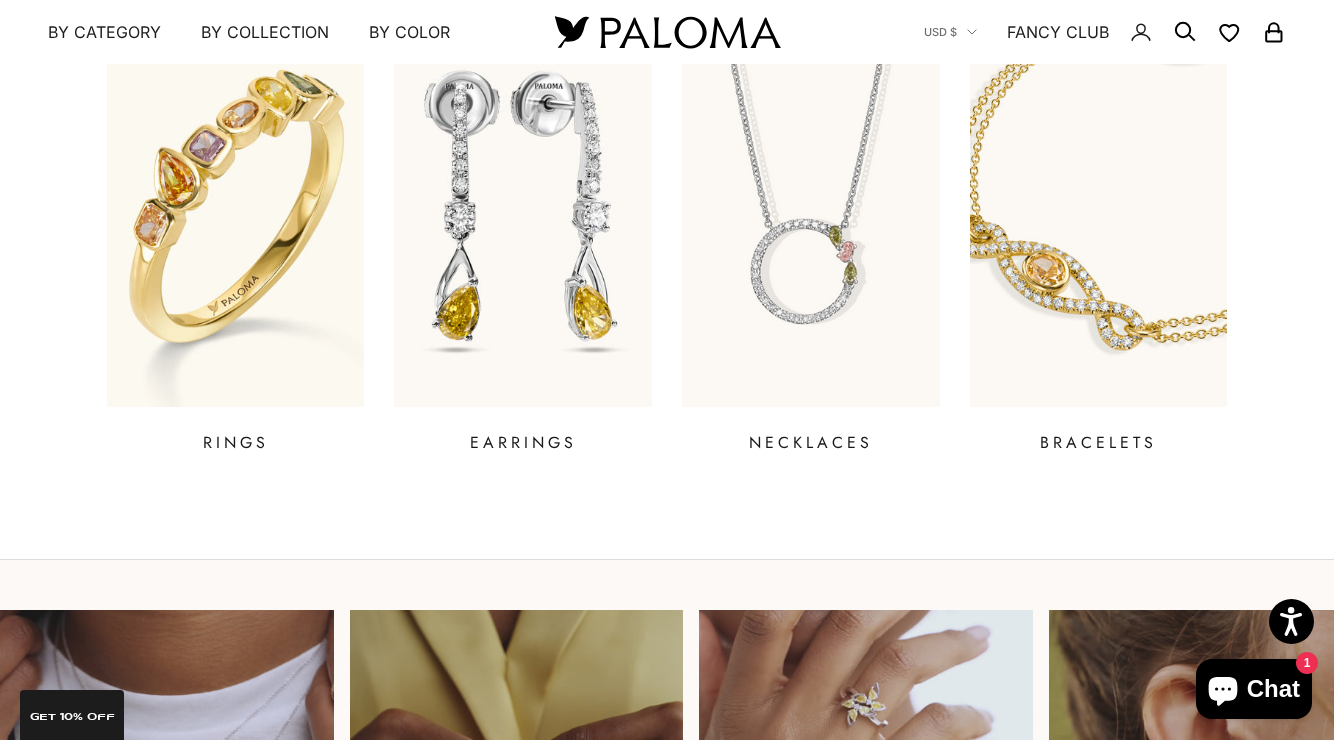 scroll, scrollTop: 784, scrollLeft: 0, axis: vertical 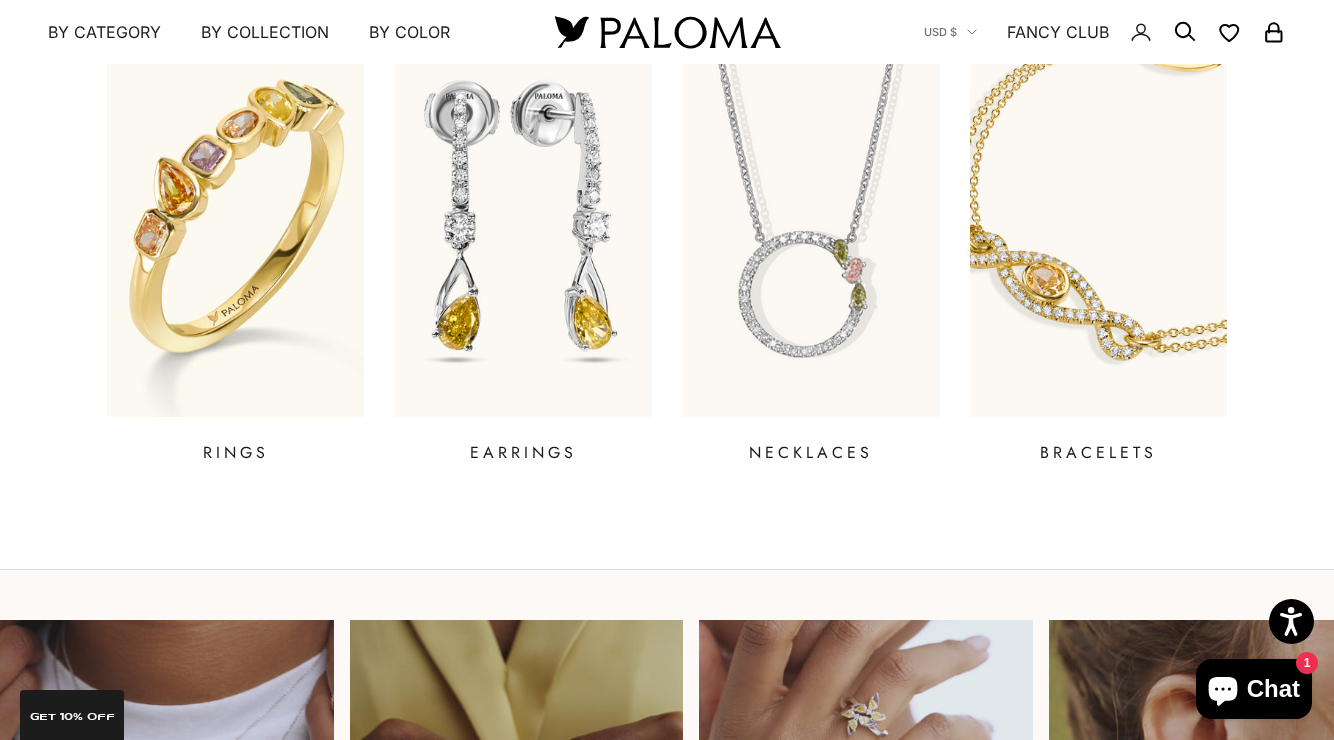 click at bounding box center [810, 217] 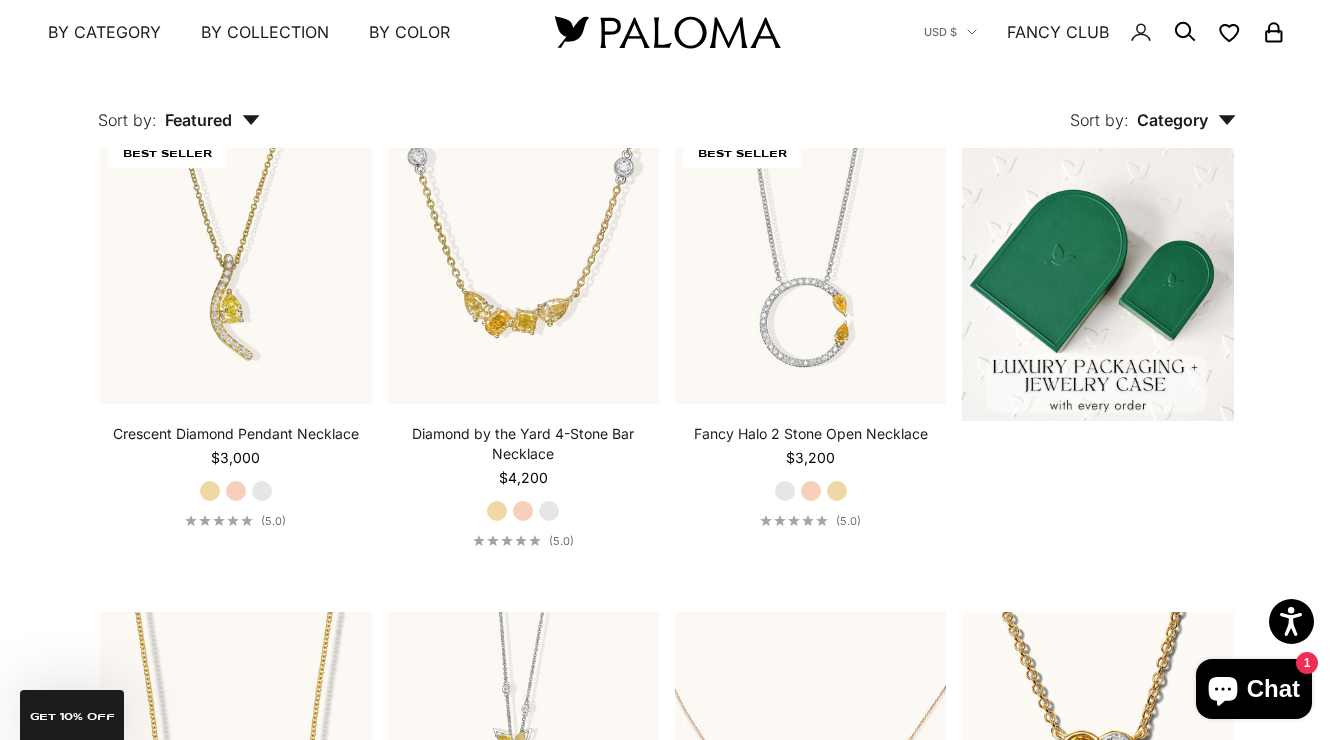 scroll, scrollTop: 485, scrollLeft: 0, axis: vertical 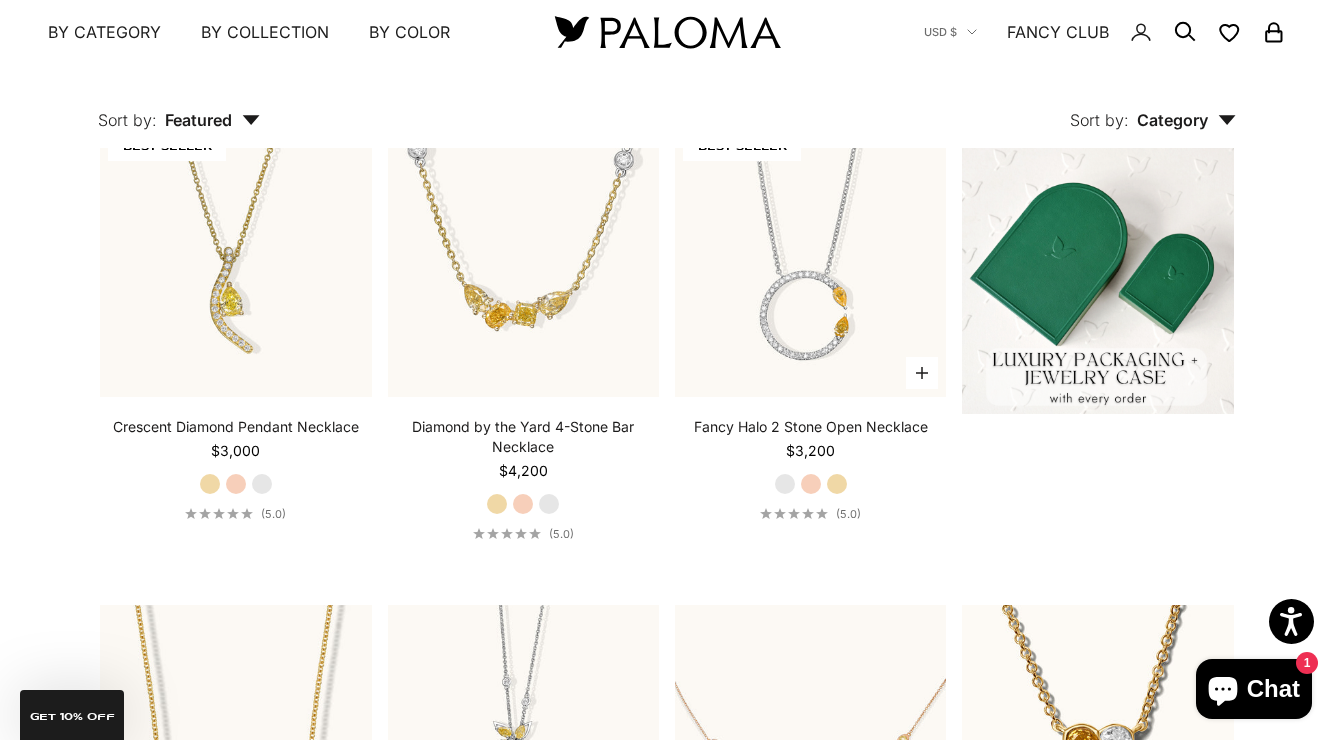 click on "Yellow Gold" at bounding box center [837, 484] 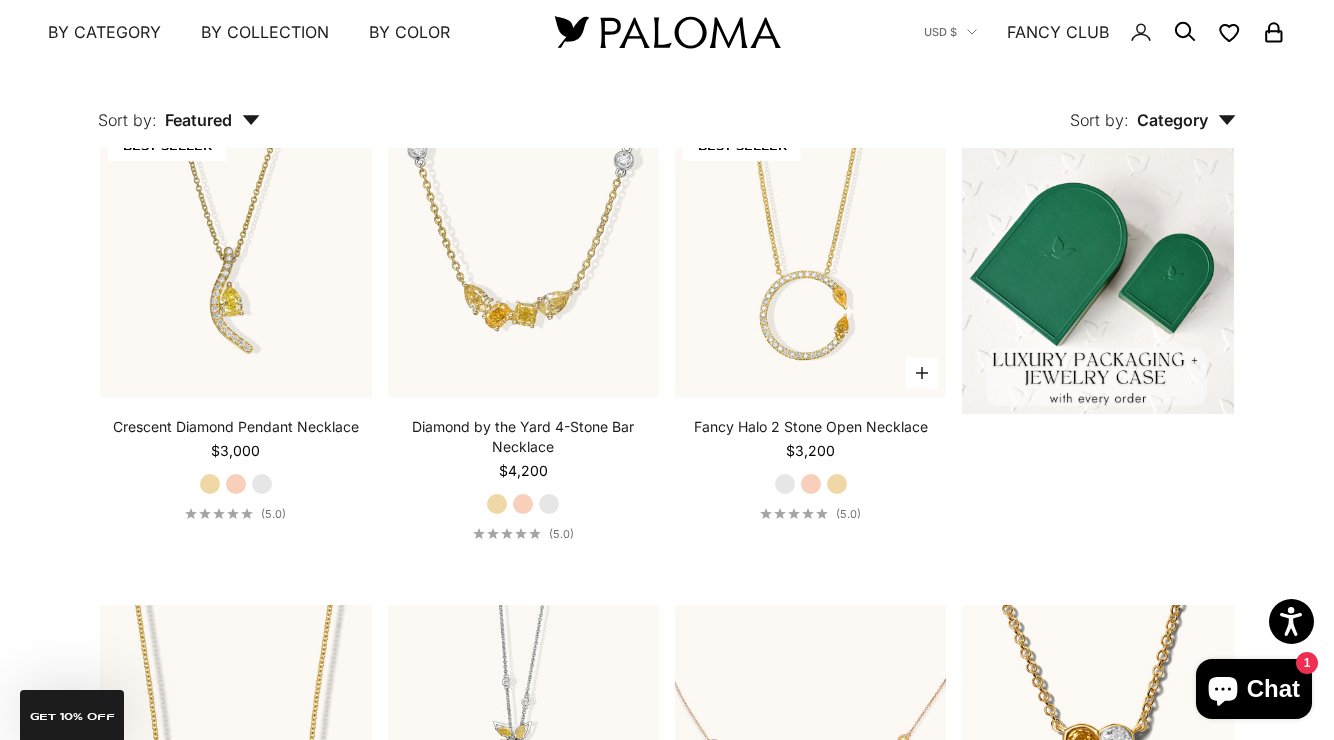 click on "Rose Gold" at bounding box center [811, 484] 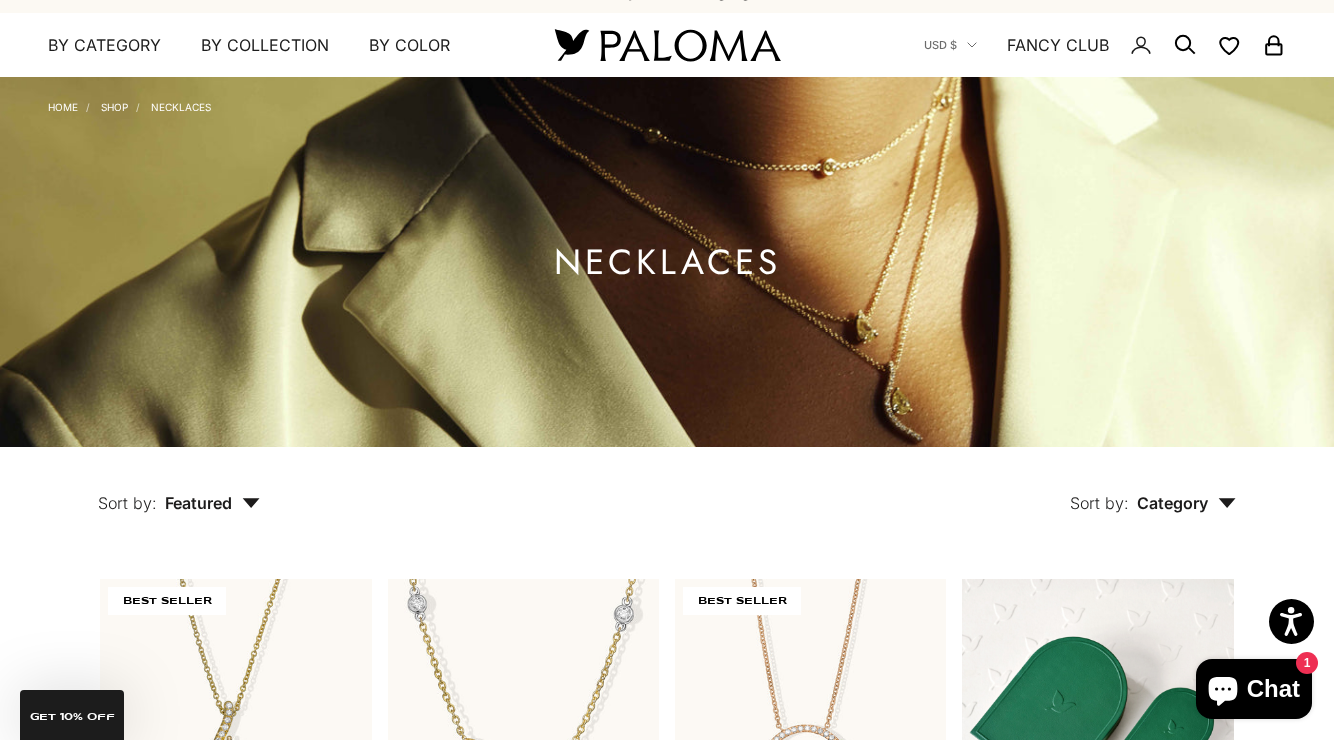 scroll, scrollTop: 0, scrollLeft: 0, axis: both 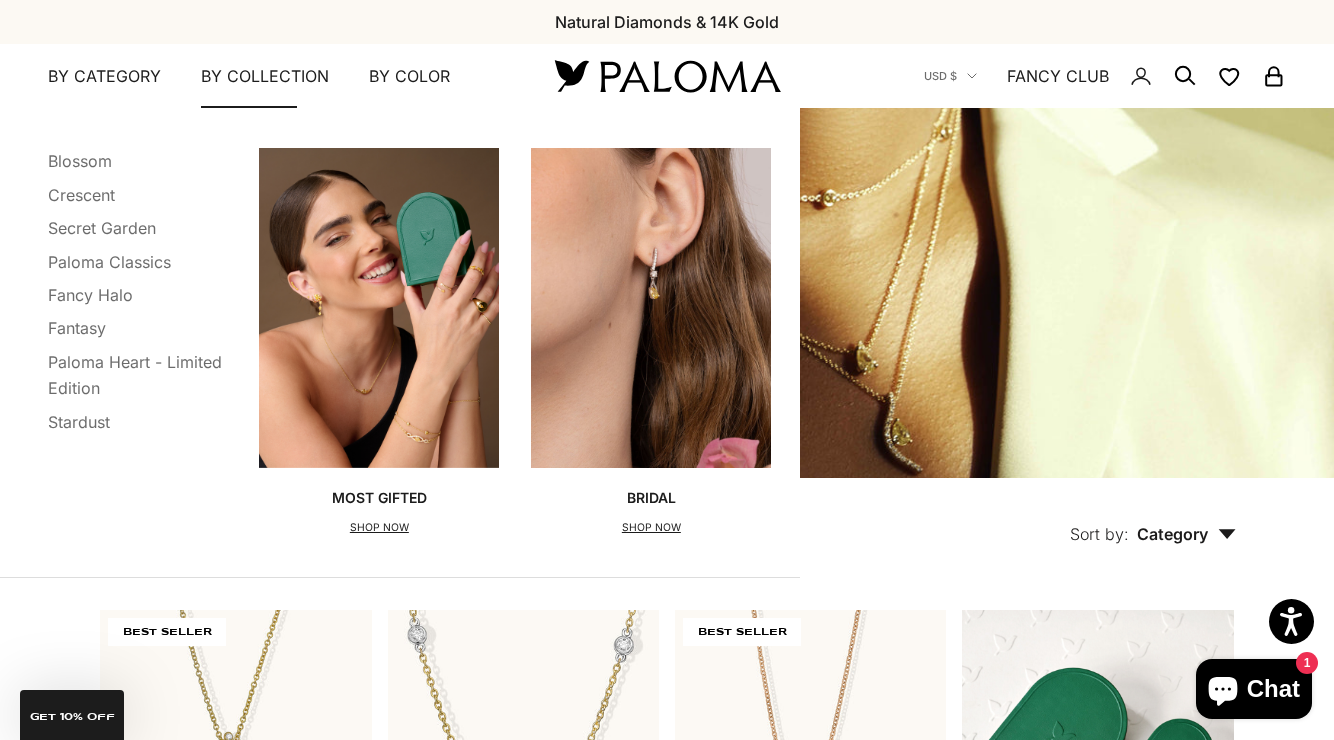 click on "By Collection" at bounding box center (265, 77) 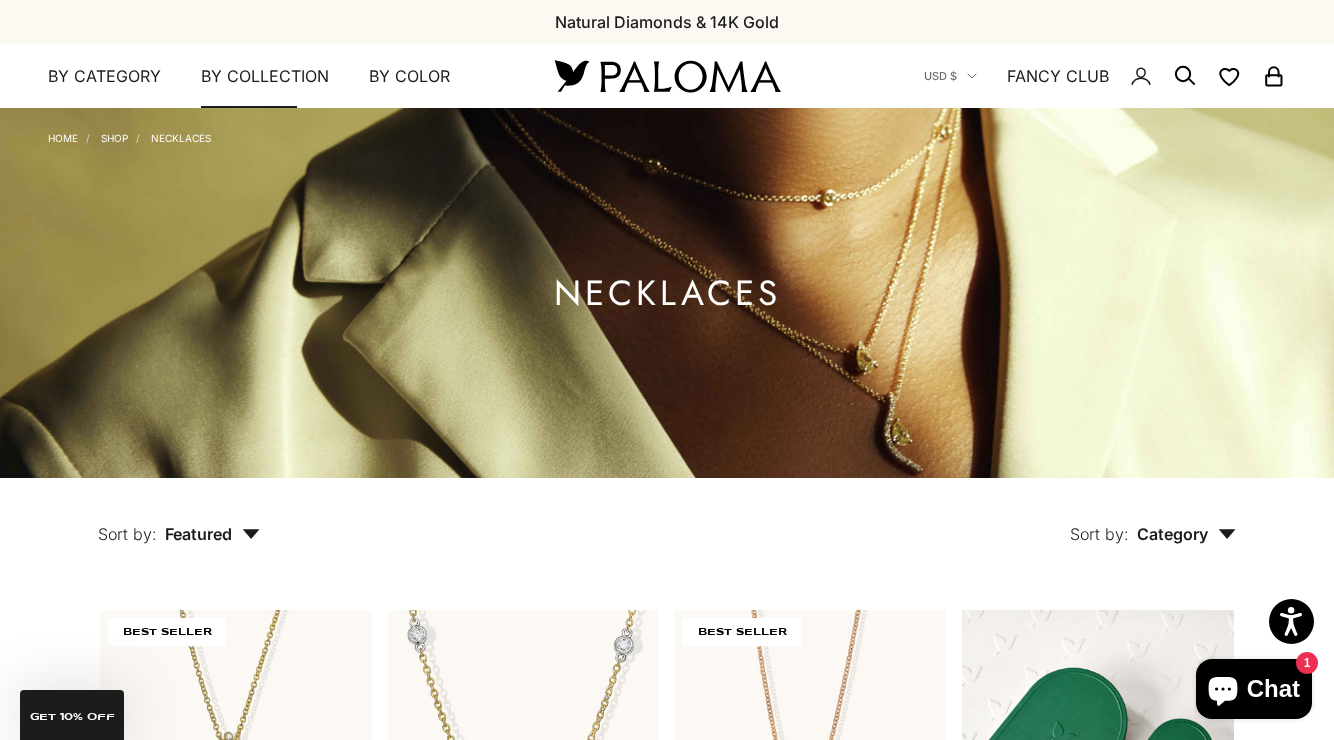 click on "By Collection" at bounding box center [265, 77] 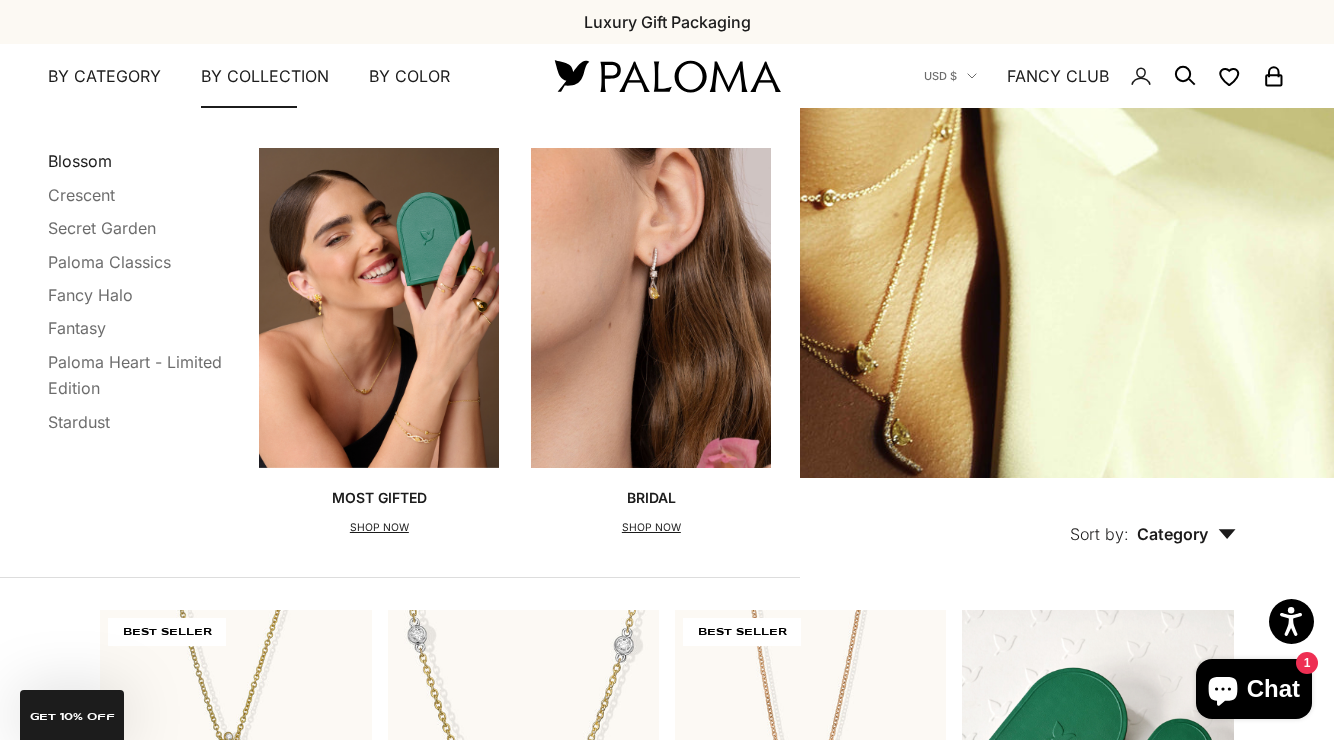 click on "Blossom" at bounding box center [80, 161] 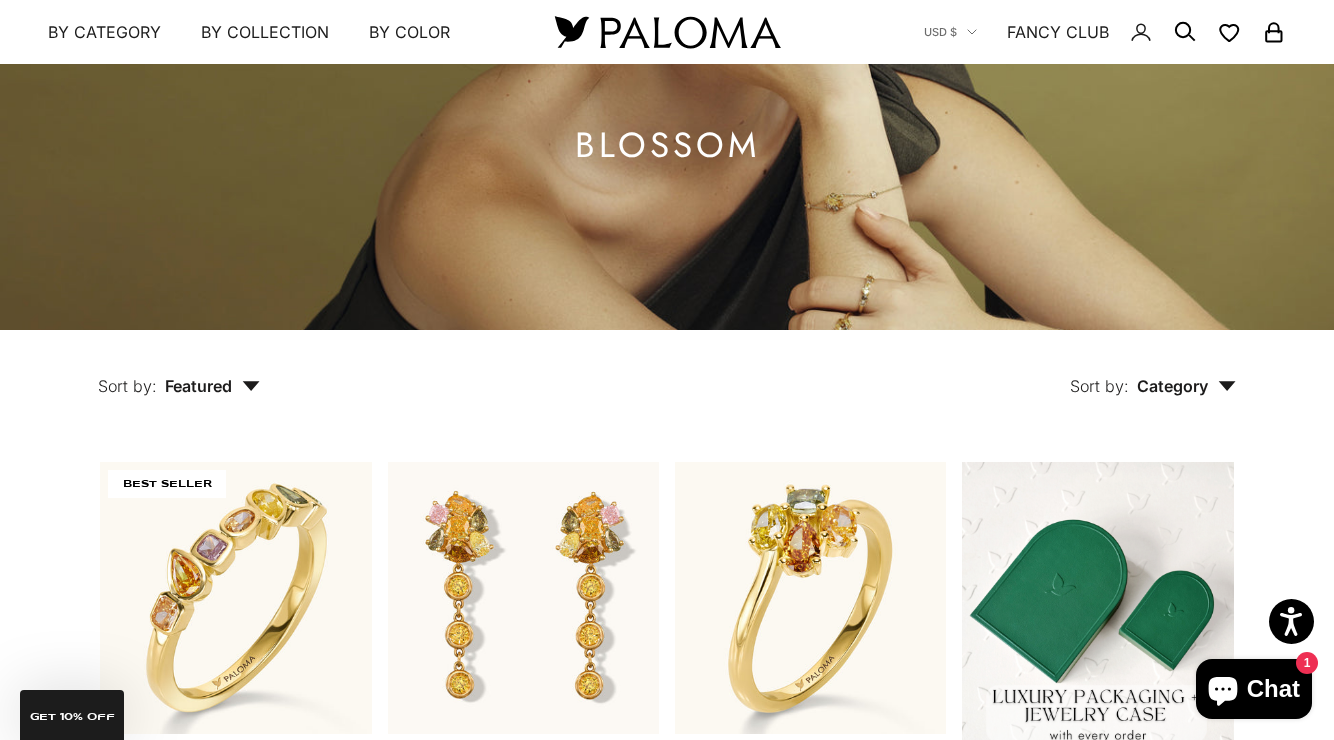 scroll, scrollTop: 0, scrollLeft: 0, axis: both 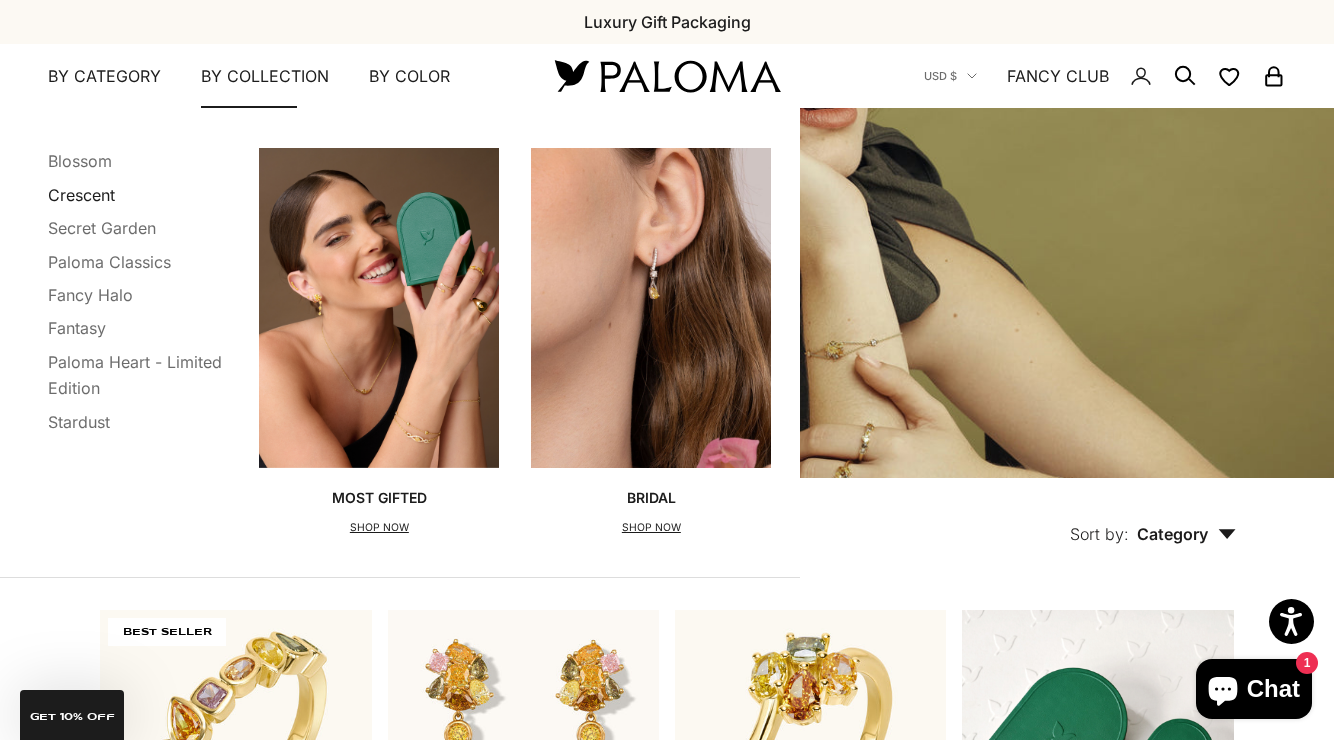 click on "Crescent" at bounding box center [81, 195] 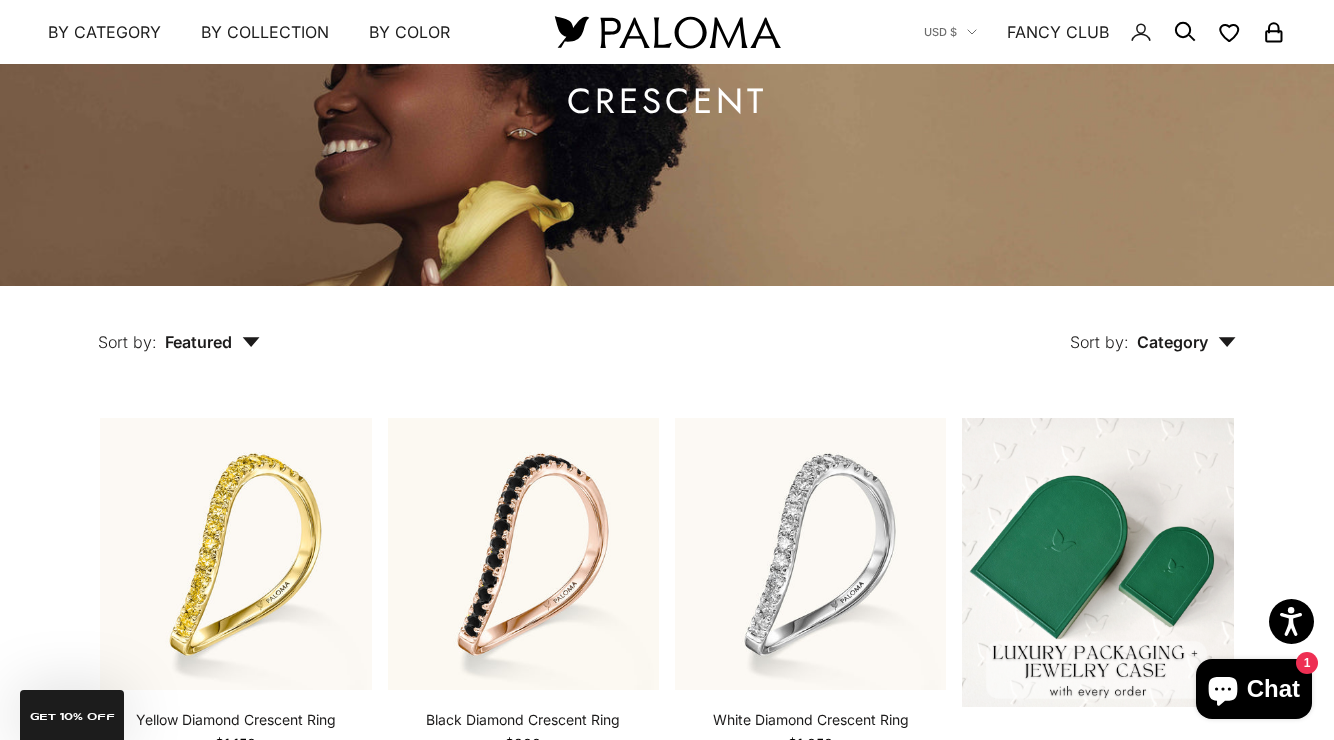 scroll, scrollTop: 0, scrollLeft: 0, axis: both 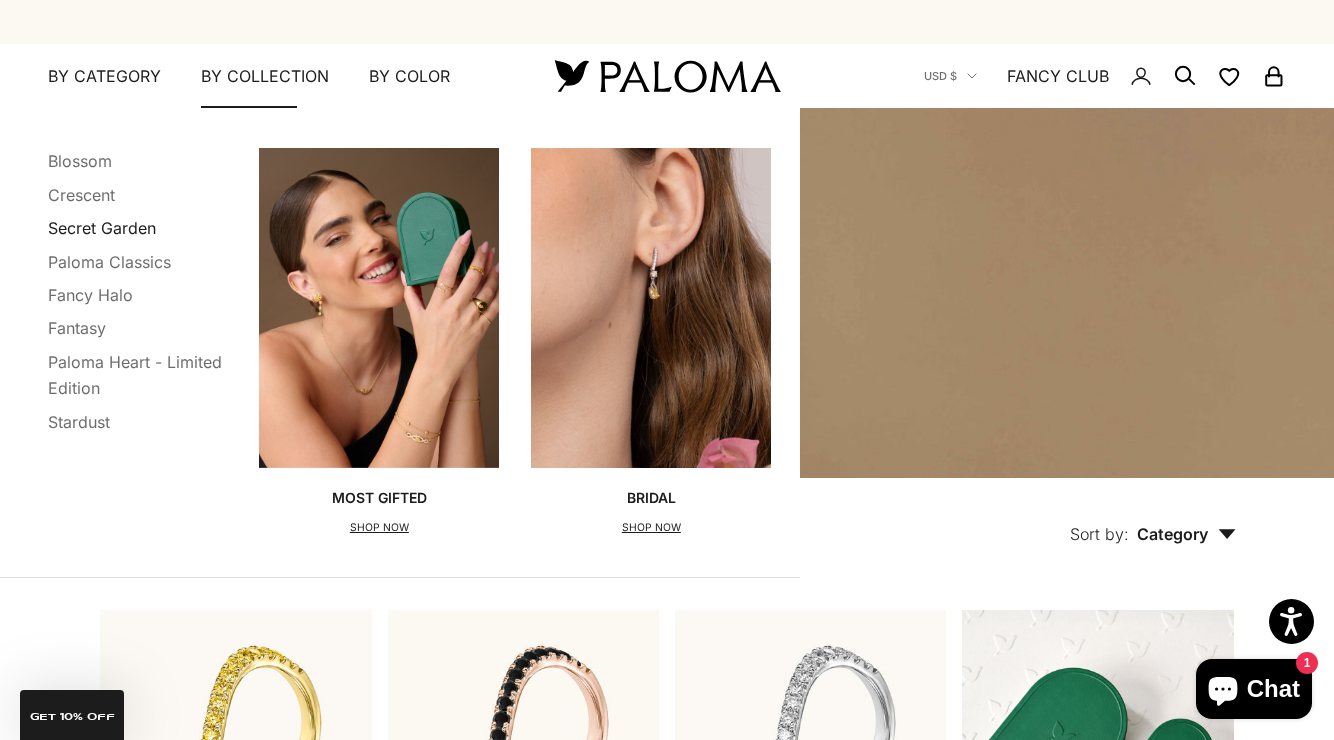 click on "Secret Garden" at bounding box center (102, 228) 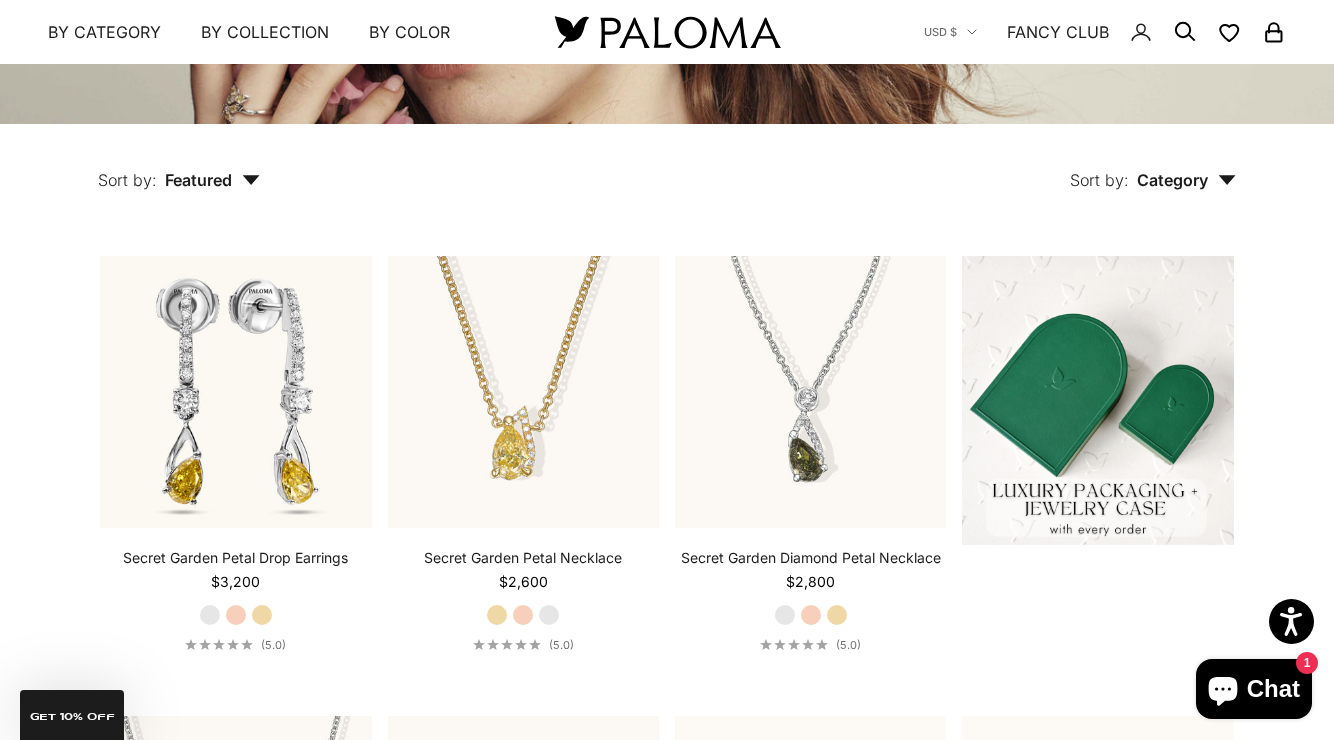 scroll, scrollTop: 0, scrollLeft: 0, axis: both 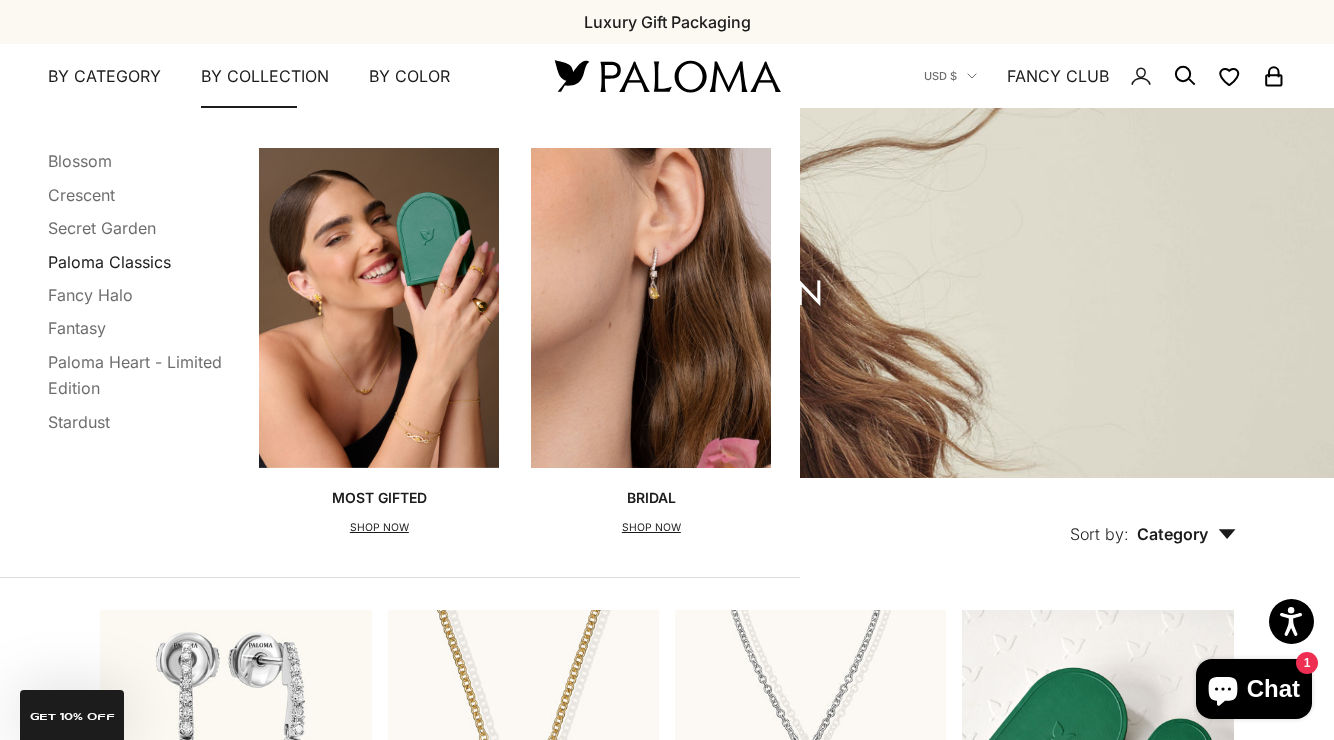 click on "Paloma Classics" at bounding box center (109, 262) 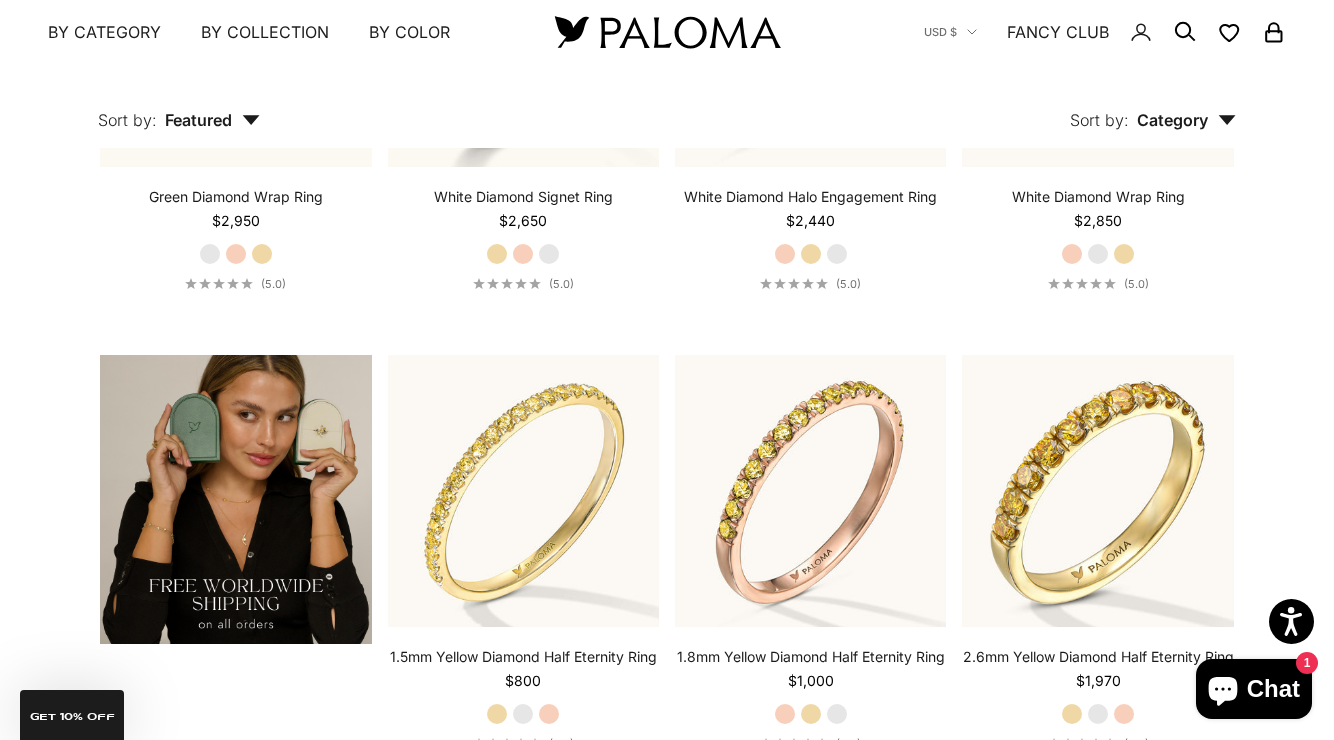 scroll, scrollTop: 3054, scrollLeft: 0, axis: vertical 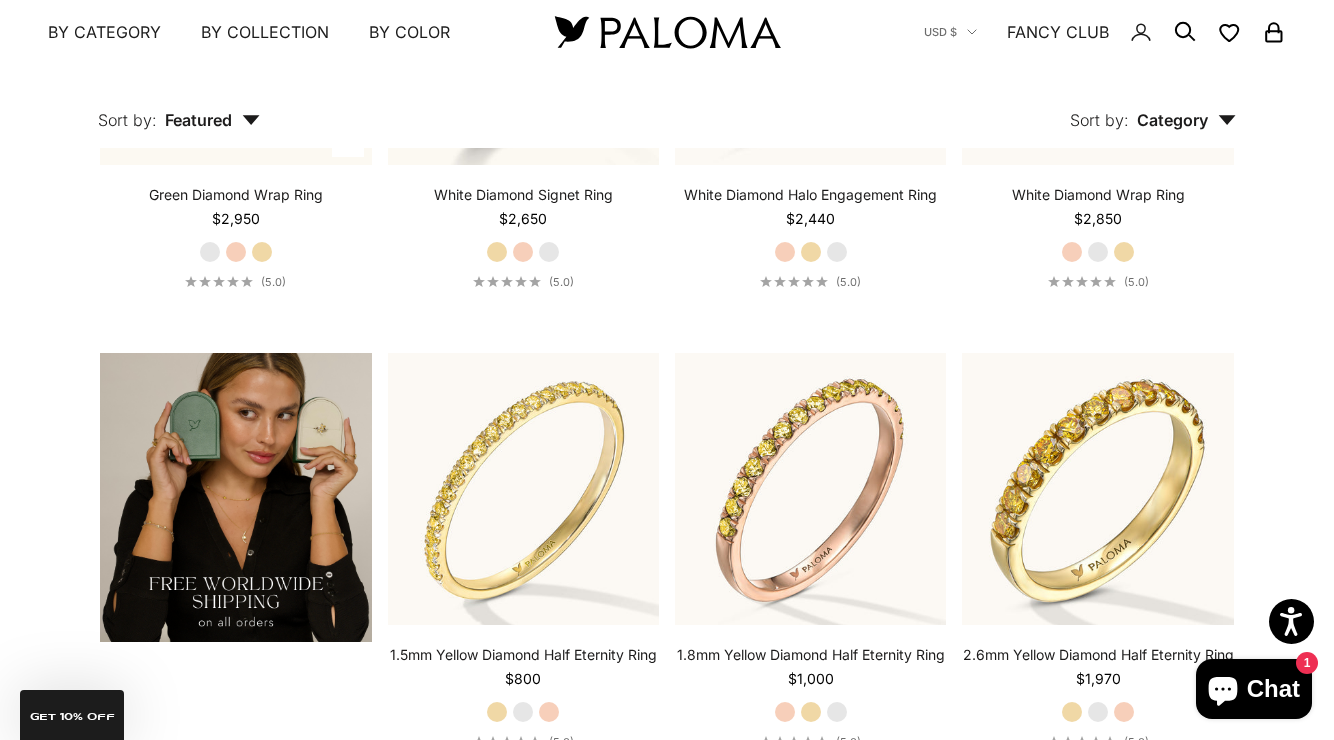 click on "Green Diamond Wrap Ring
Starting at $2,950
White Gold
Rose Gold
Yellow Gold
(5.0)" at bounding box center [235, 237] 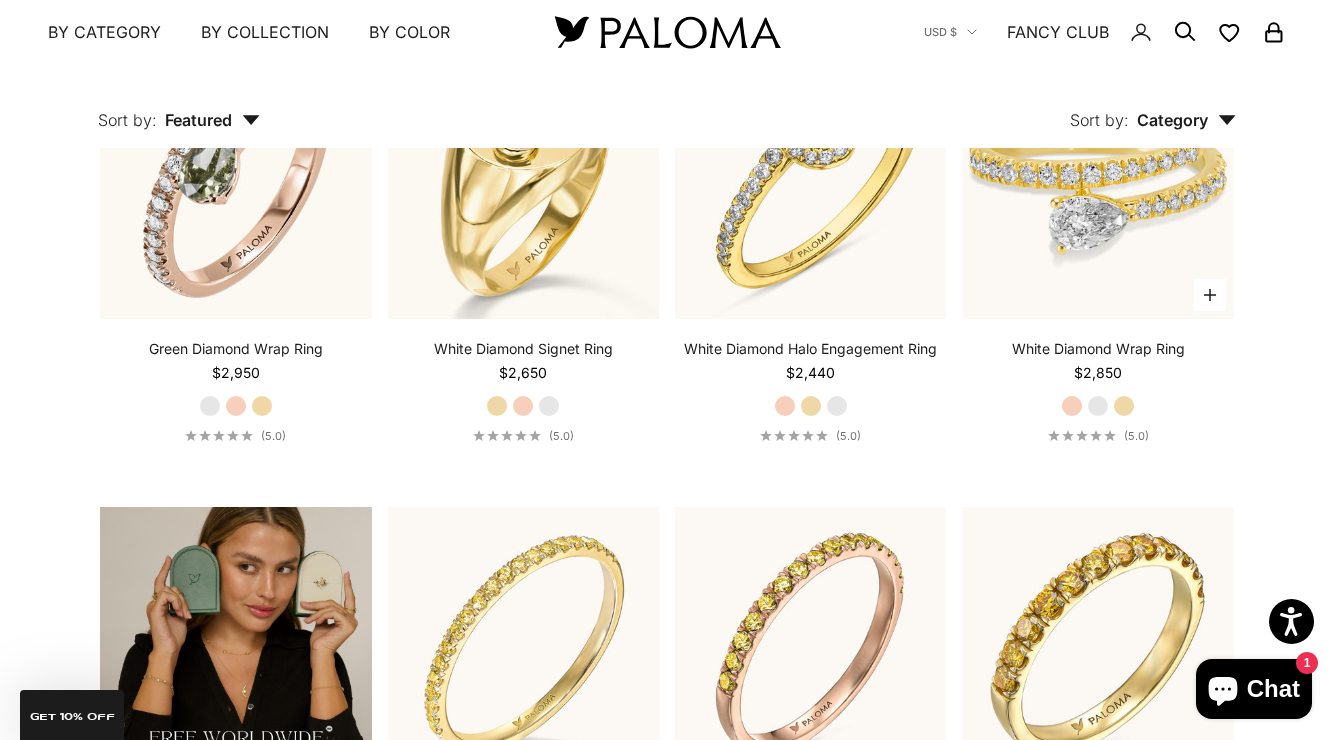scroll, scrollTop: 2892, scrollLeft: 0, axis: vertical 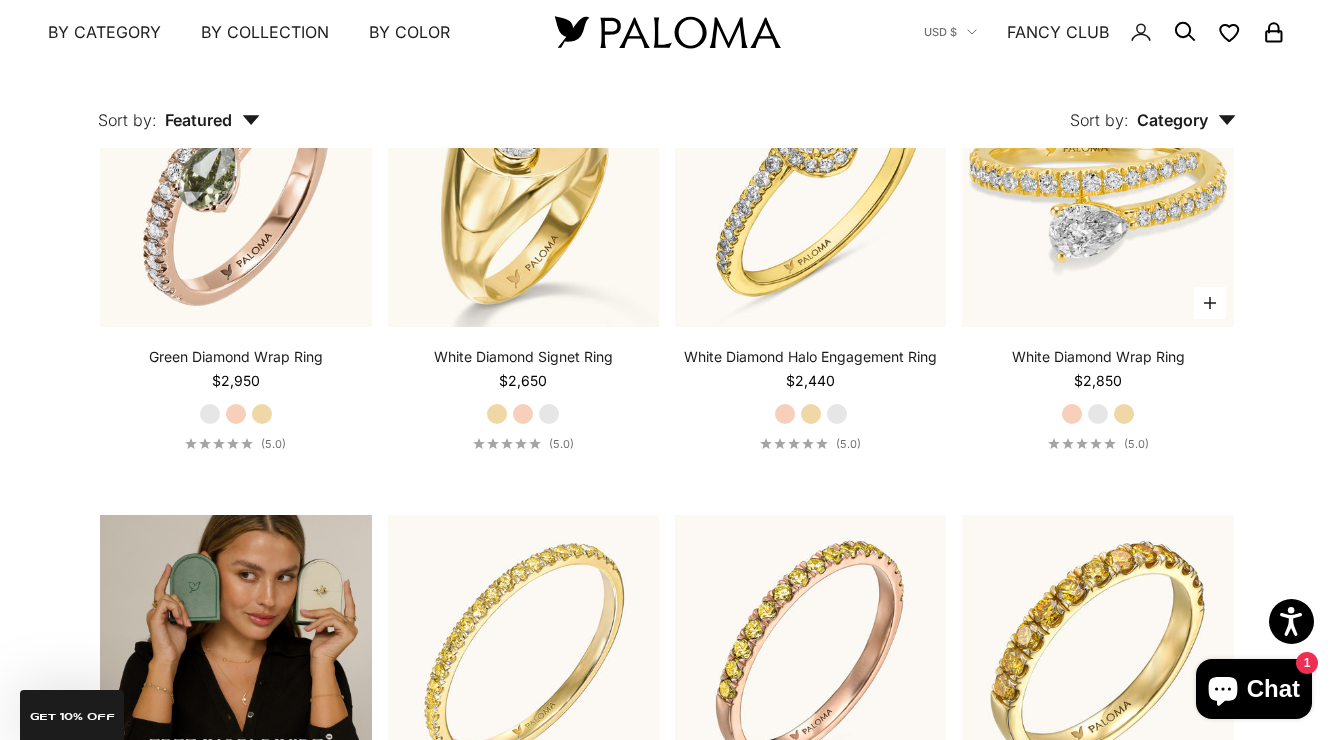 click on "White Gold" at bounding box center (1098, 414) 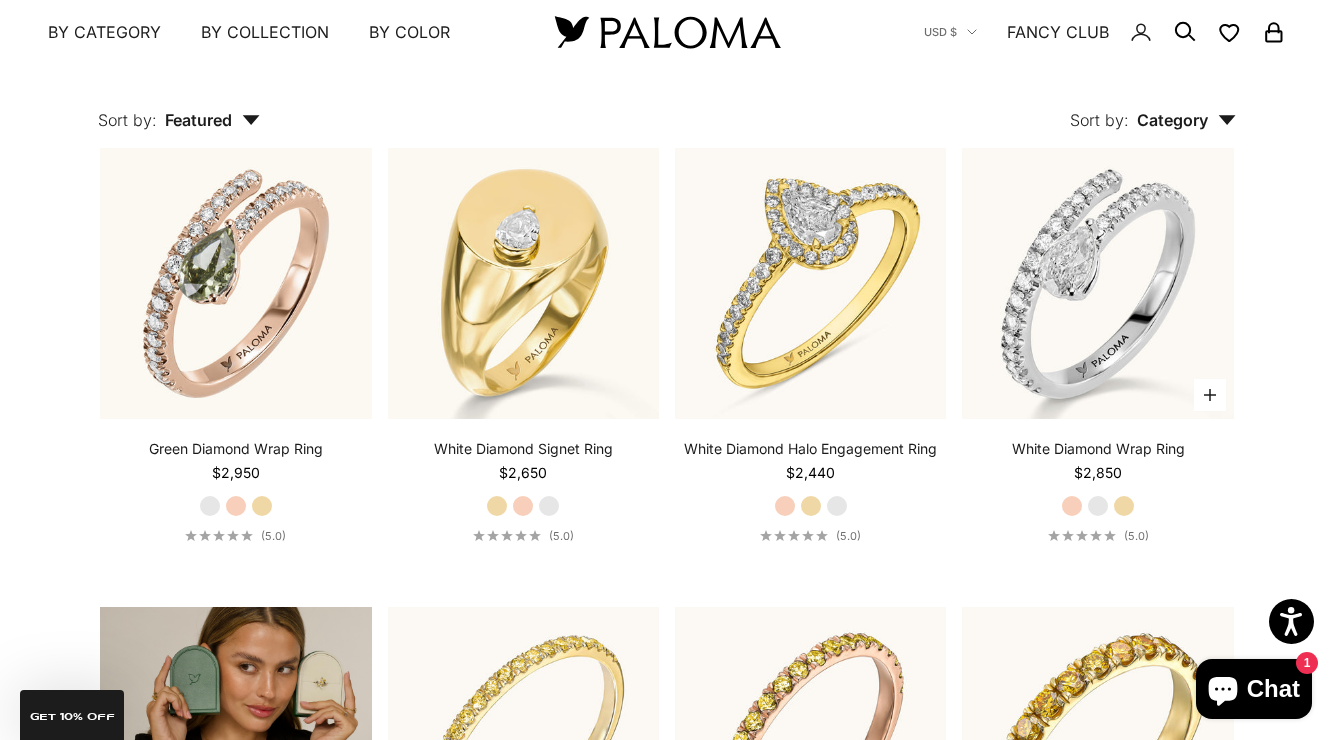 scroll, scrollTop: 2730, scrollLeft: 0, axis: vertical 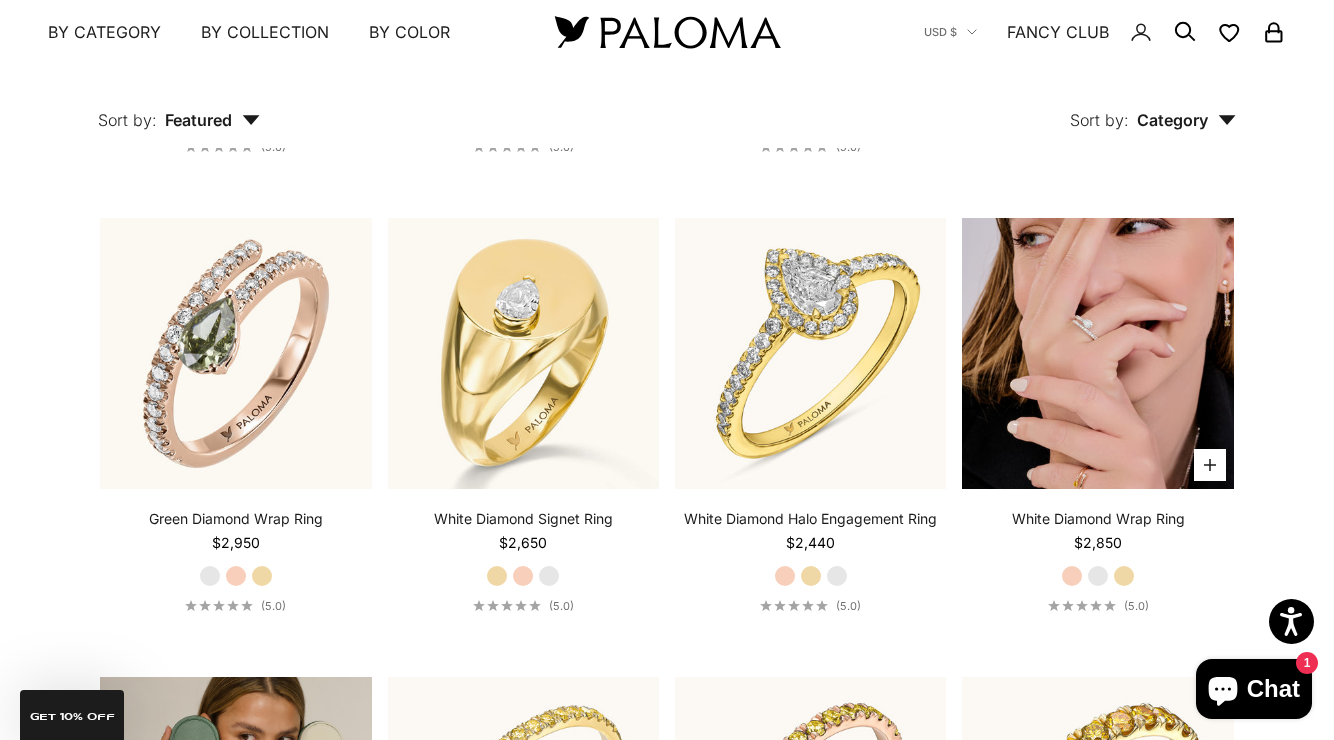 click at bounding box center [1097, 353] 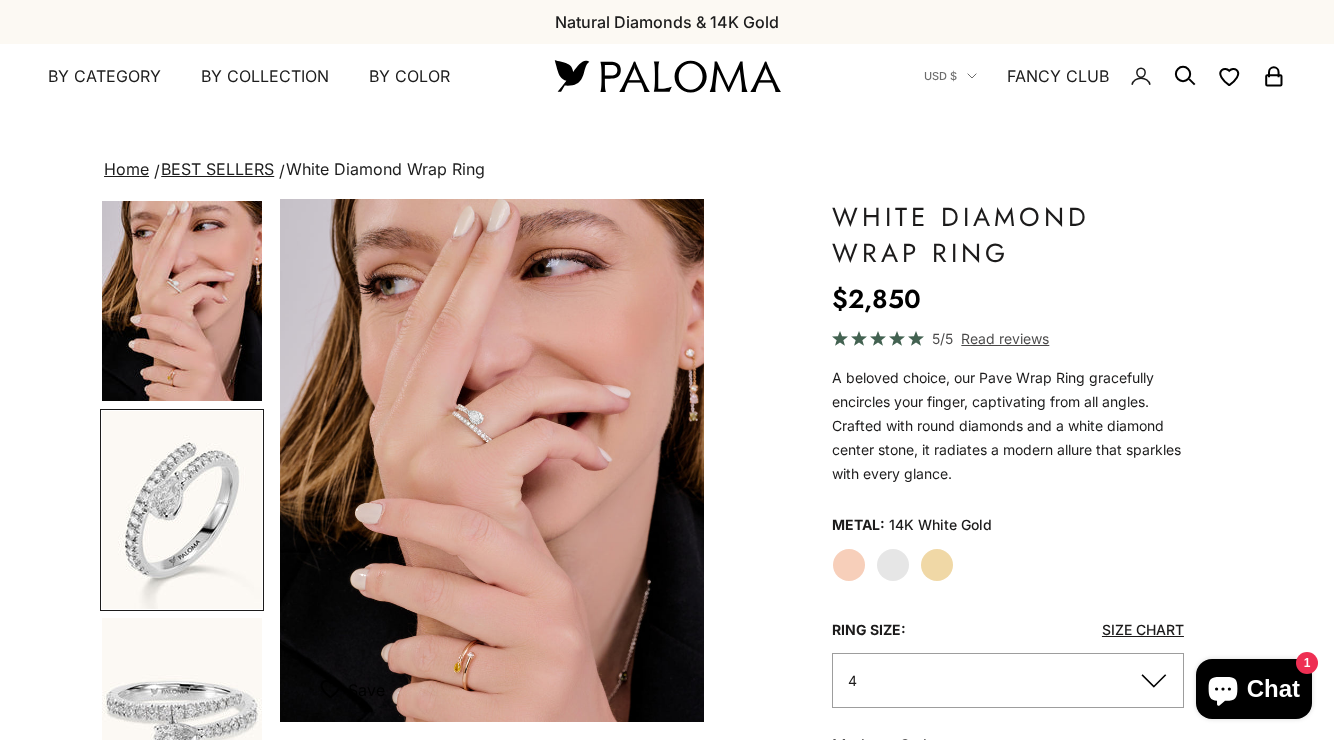 scroll, scrollTop: 0, scrollLeft: 0, axis: both 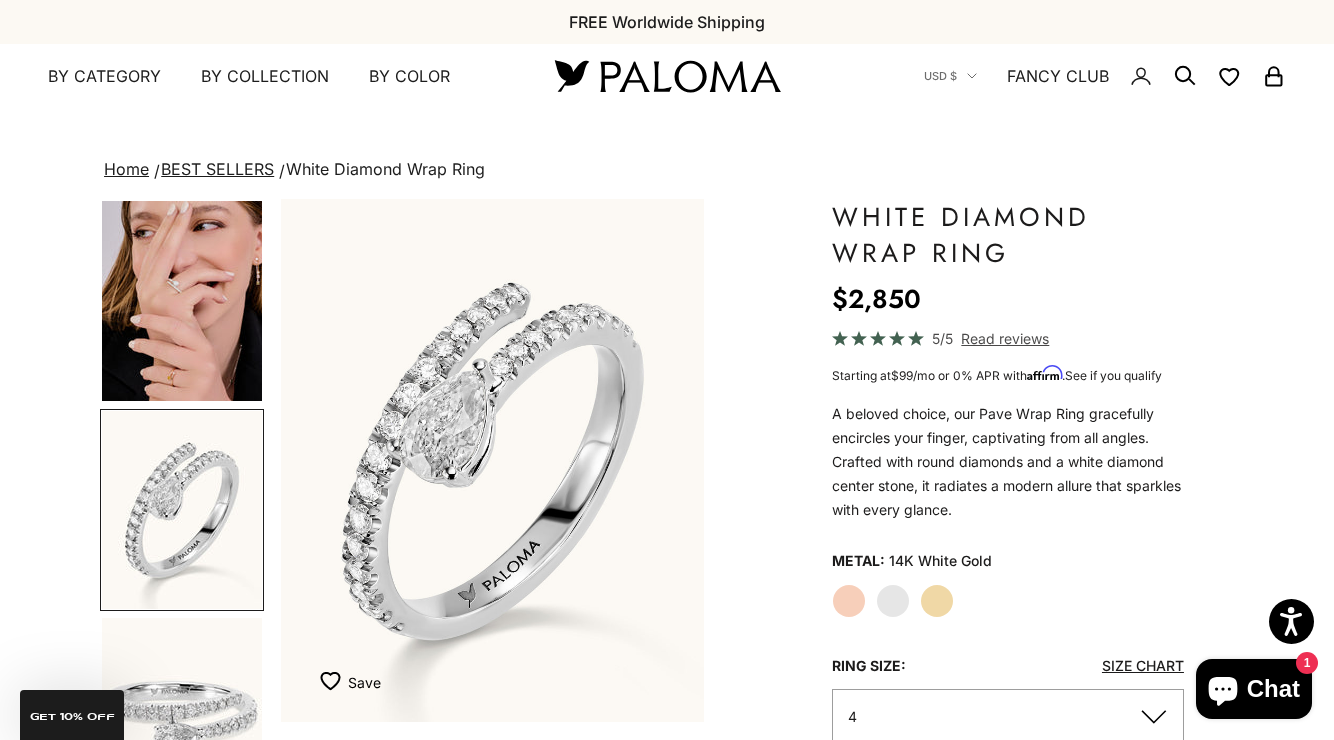 click at bounding box center [182, 301] 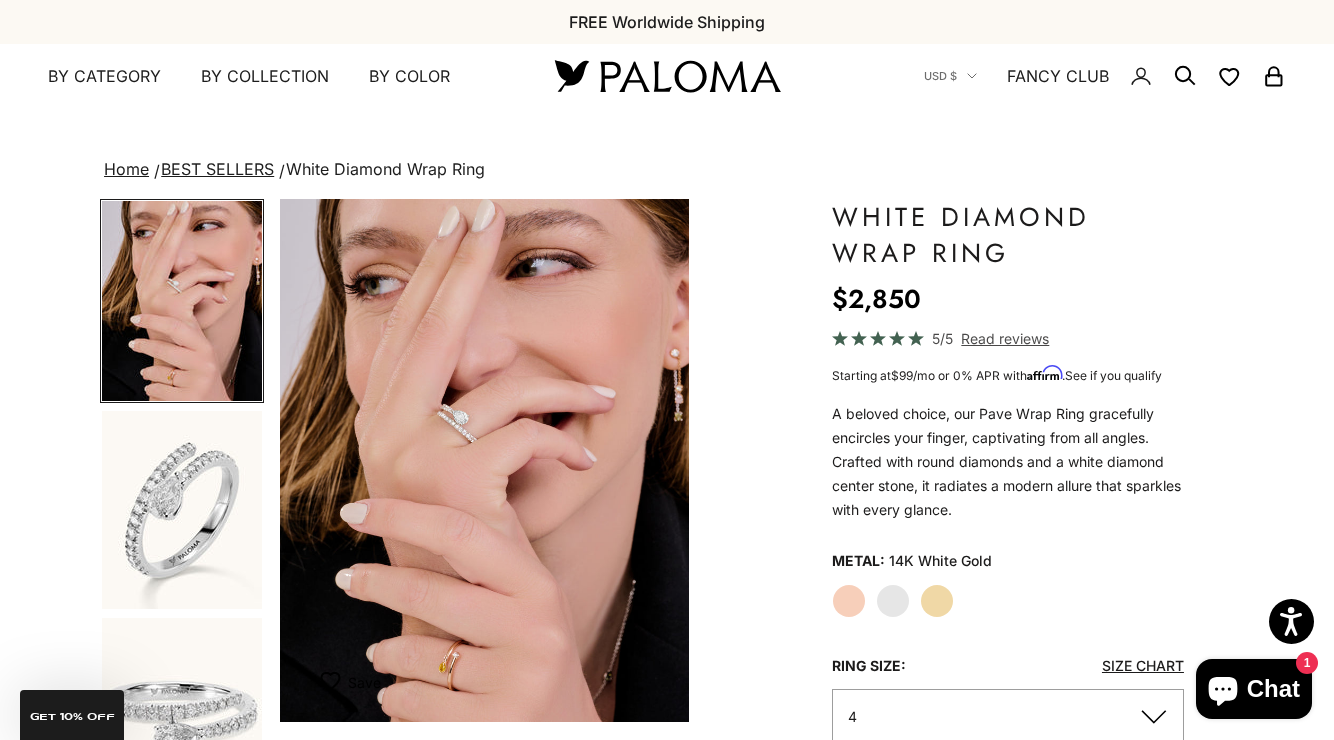 scroll, scrollTop: 0, scrollLeft: 0, axis: both 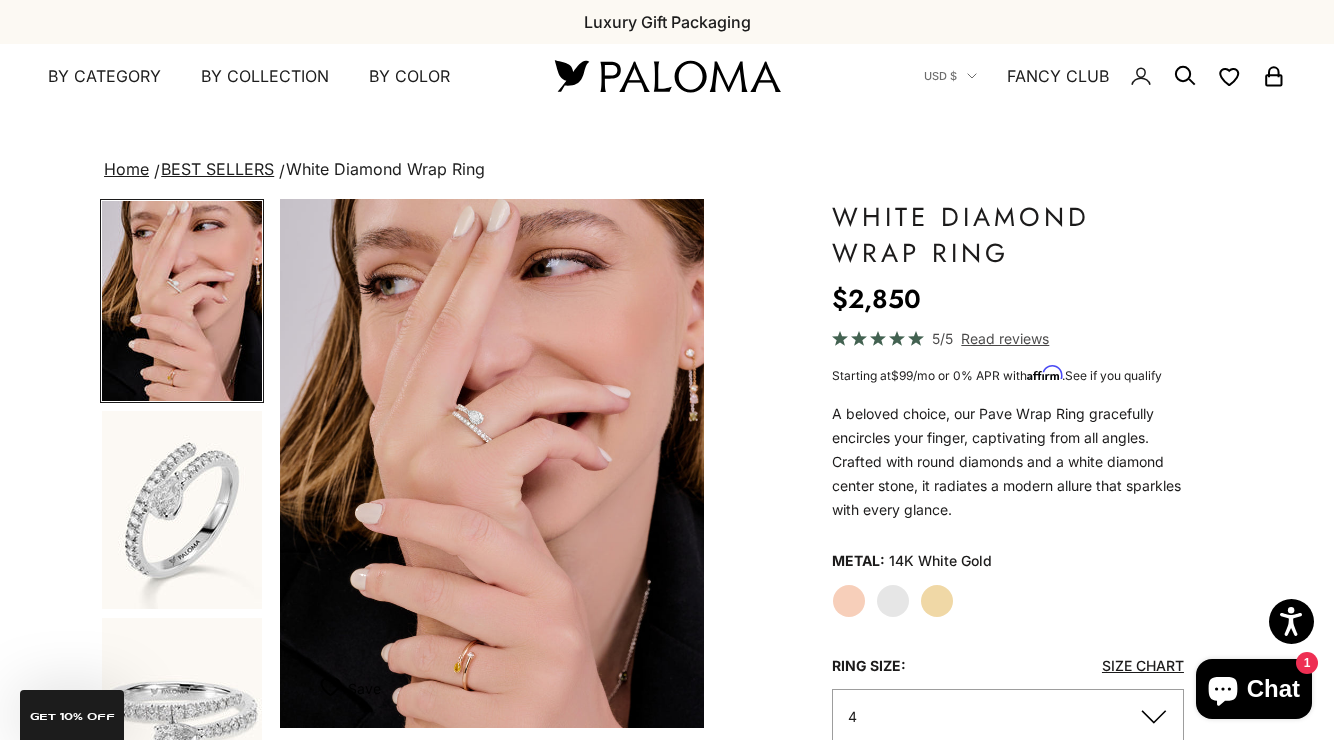 click at bounding box center (492, 463) 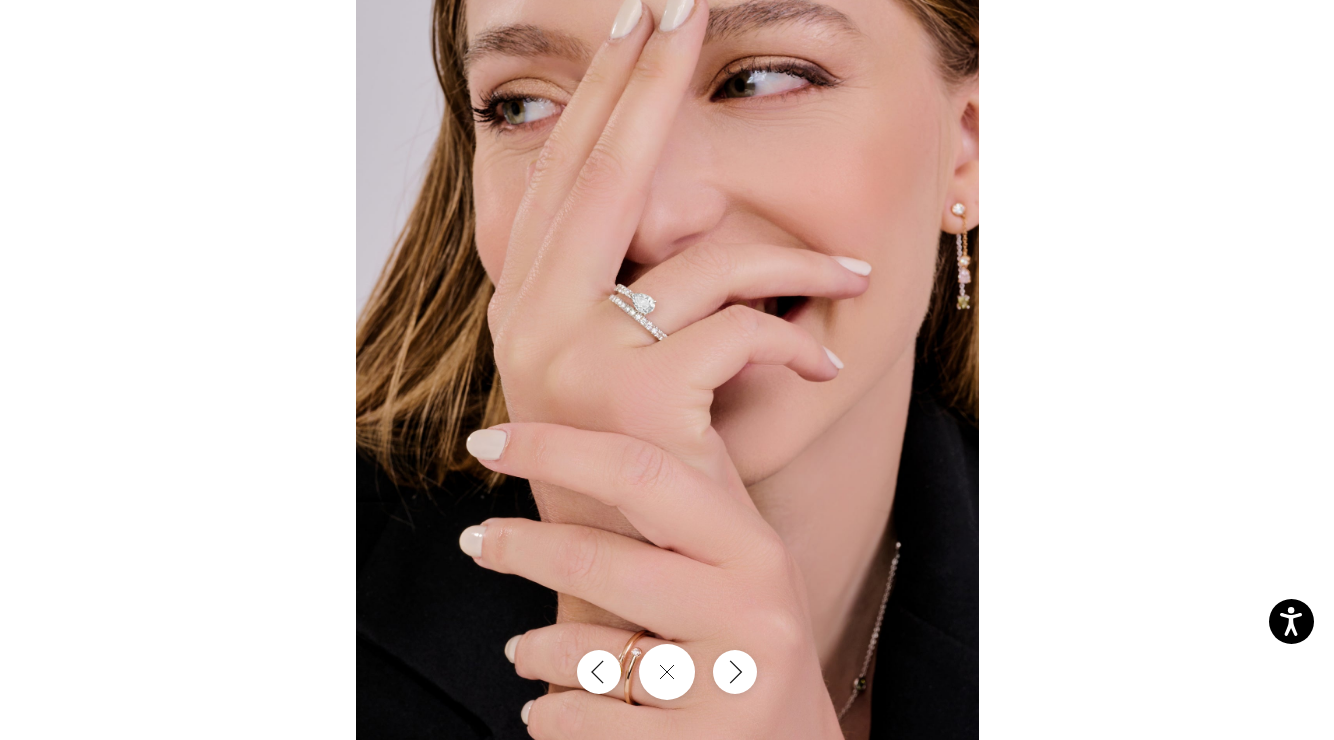 click at bounding box center (667, 372) 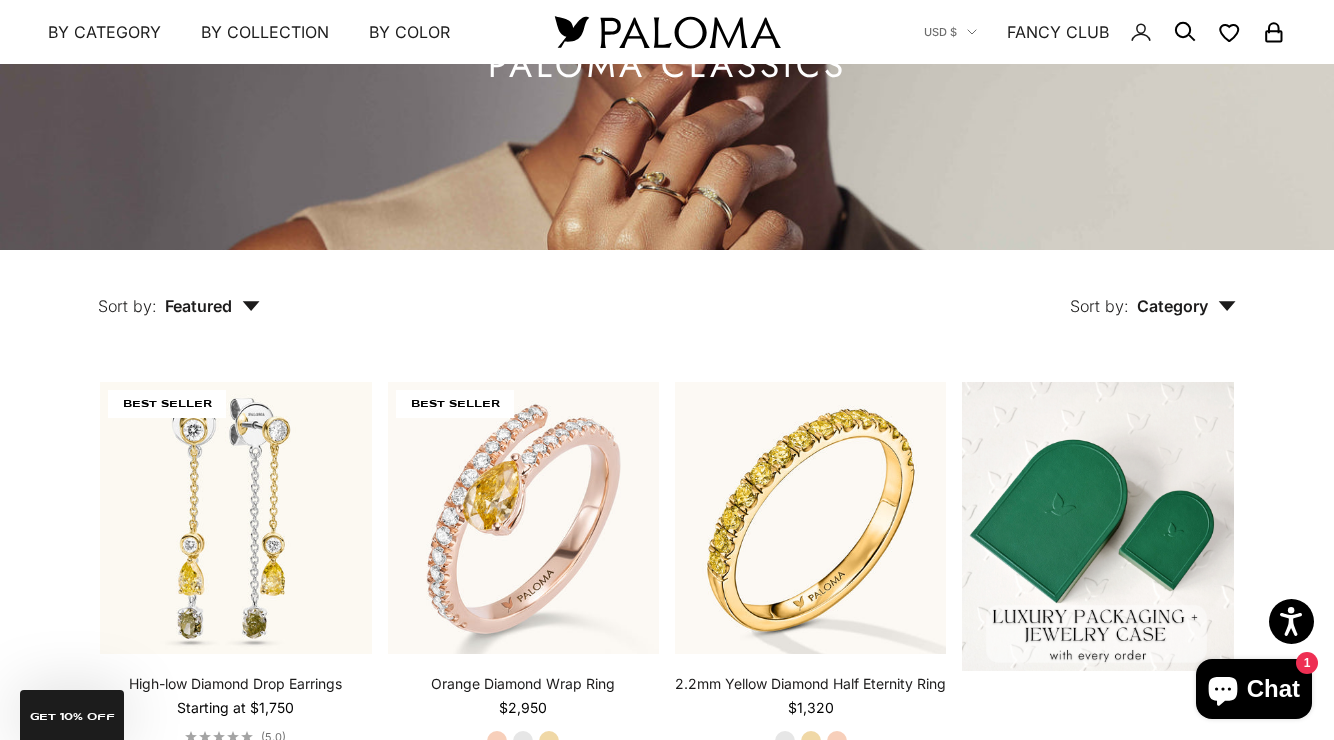 scroll, scrollTop: 0, scrollLeft: 0, axis: both 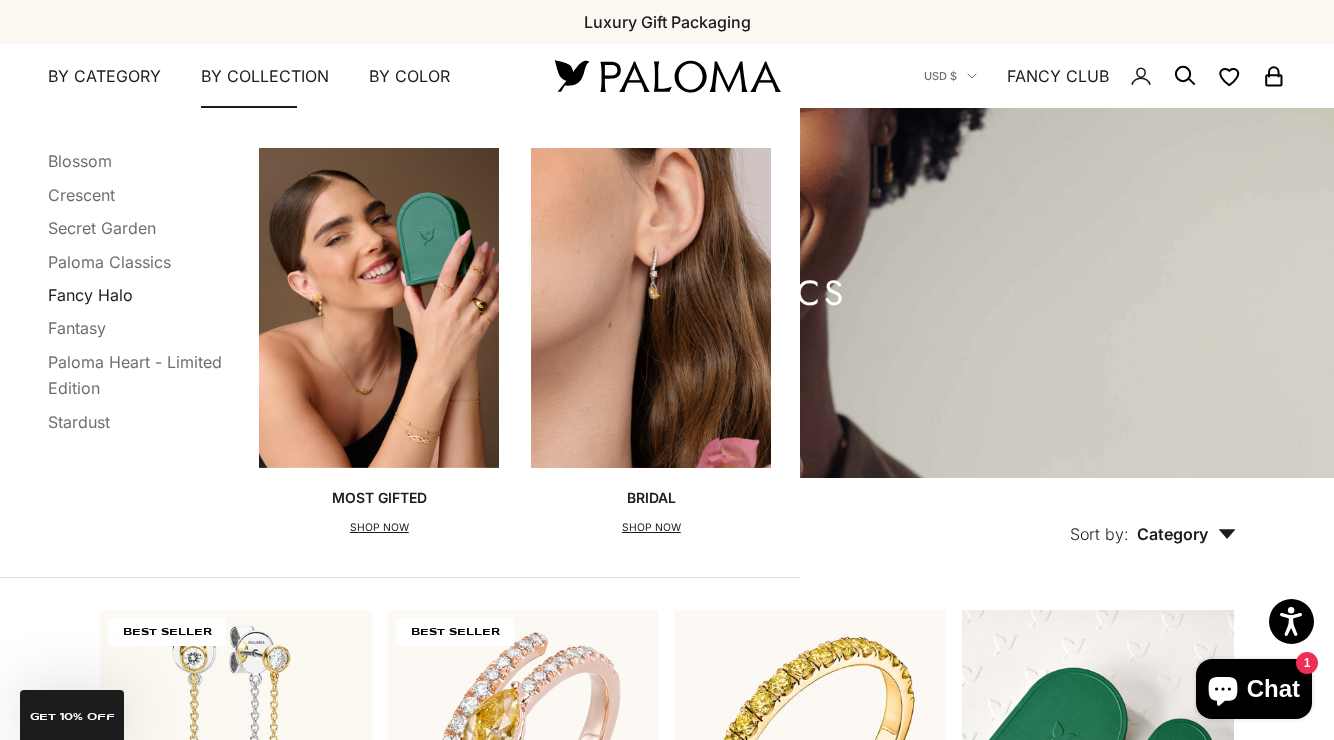 click on "Fancy Halo" at bounding box center [90, 295] 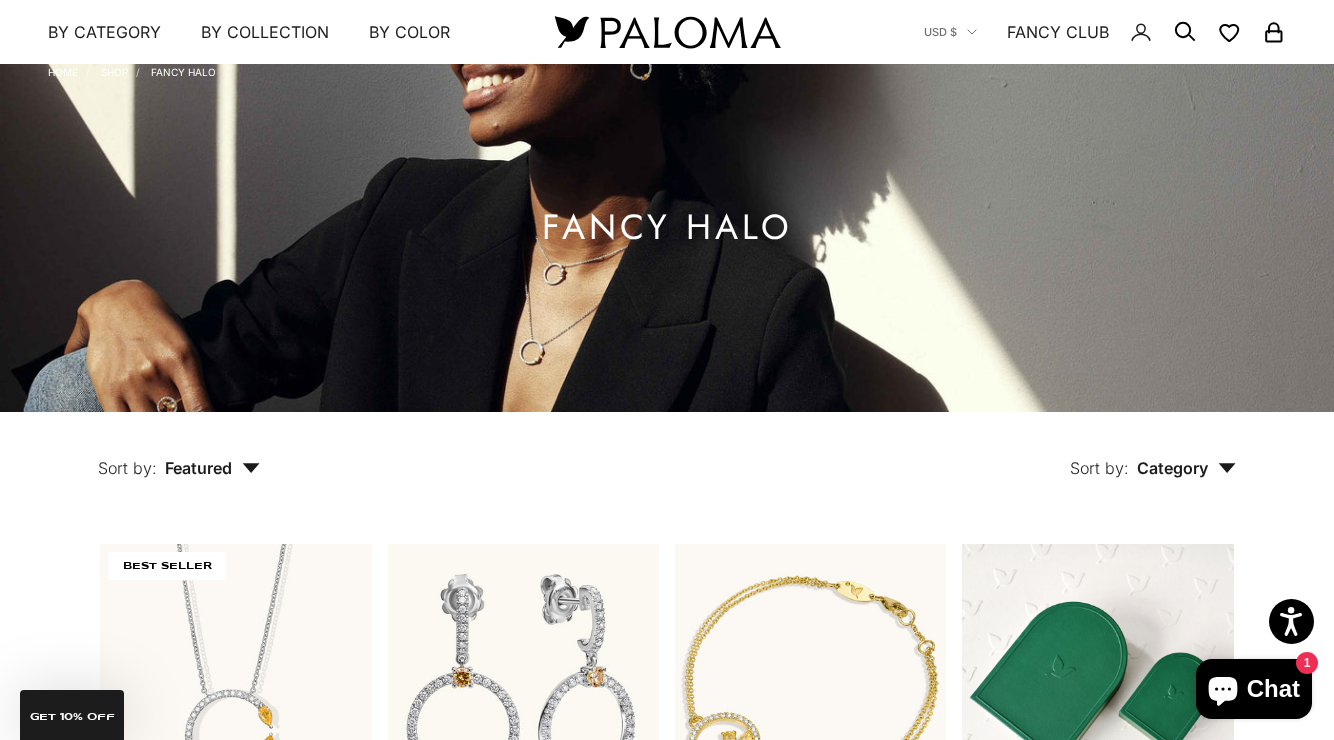 scroll, scrollTop: 0, scrollLeft: 0, axis: both 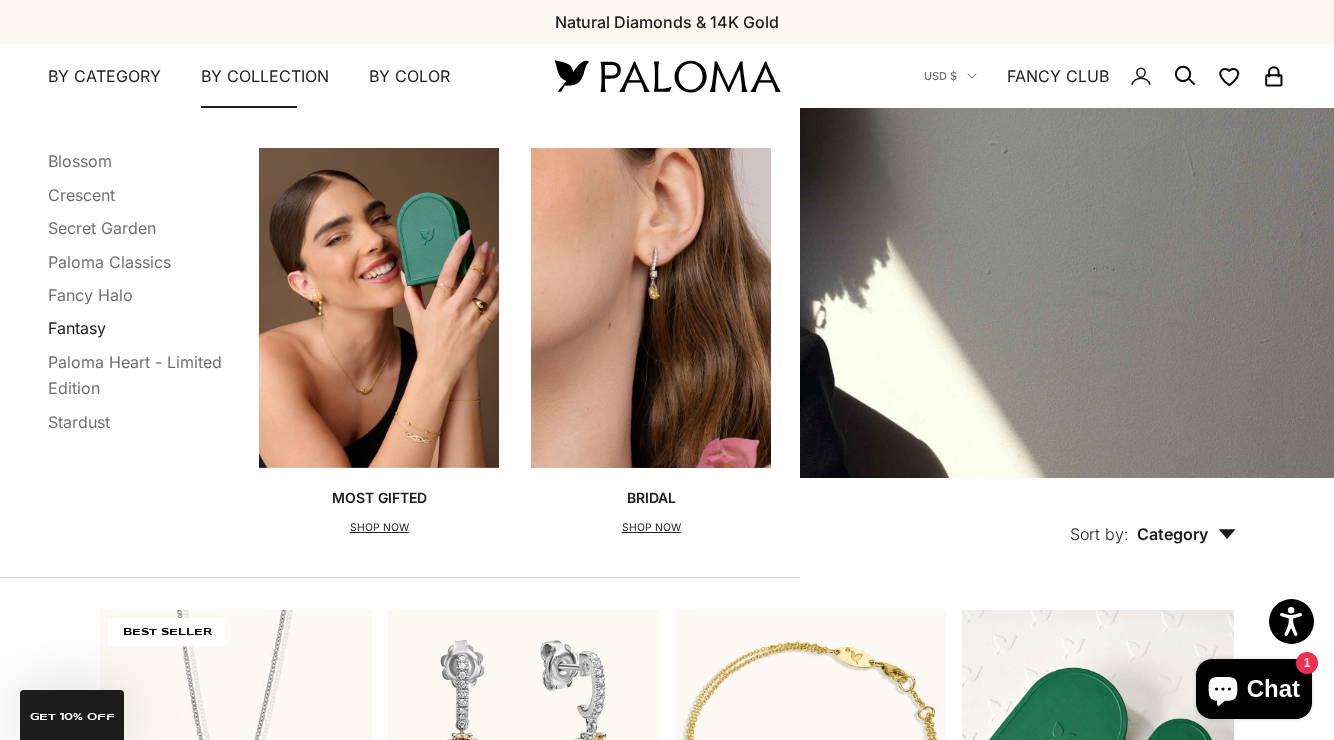 click on "Fantasy" at bounding box center [77, 328] 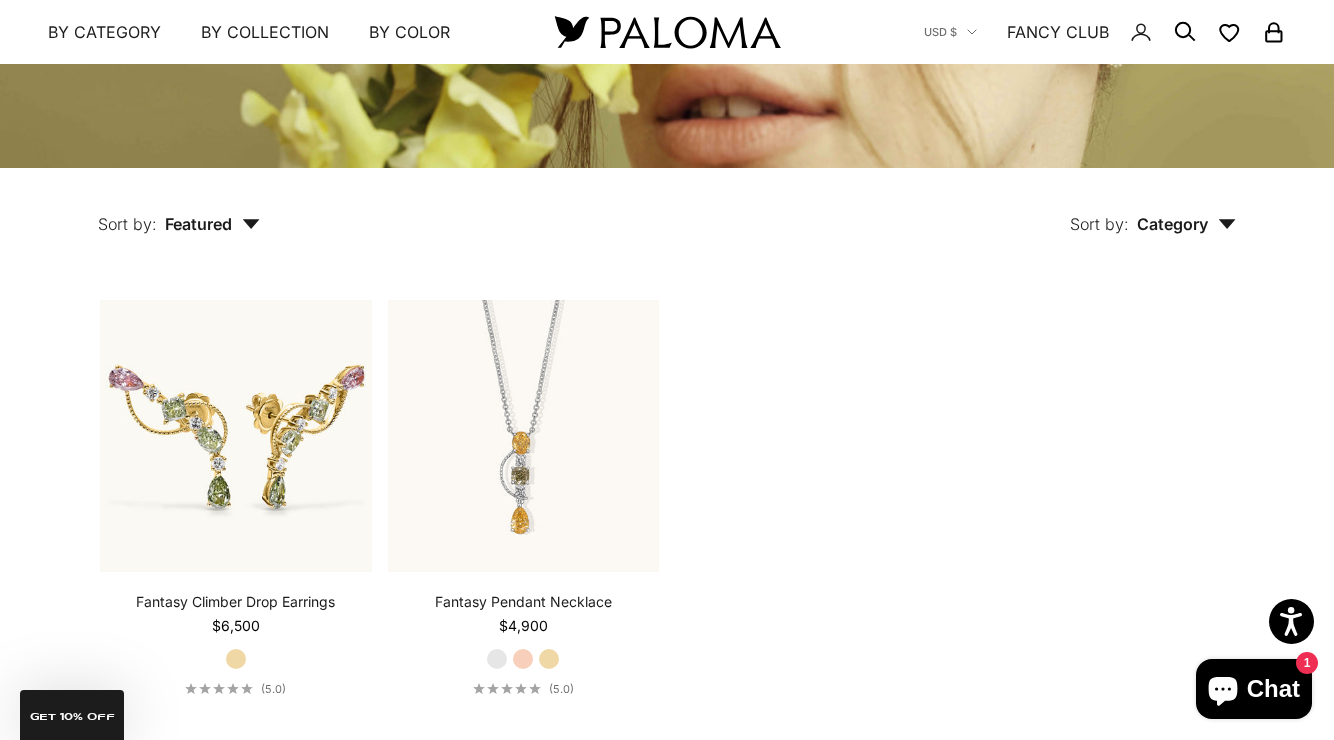 scroll, scrollTop: 0, scrollLeft: 0, axis: both 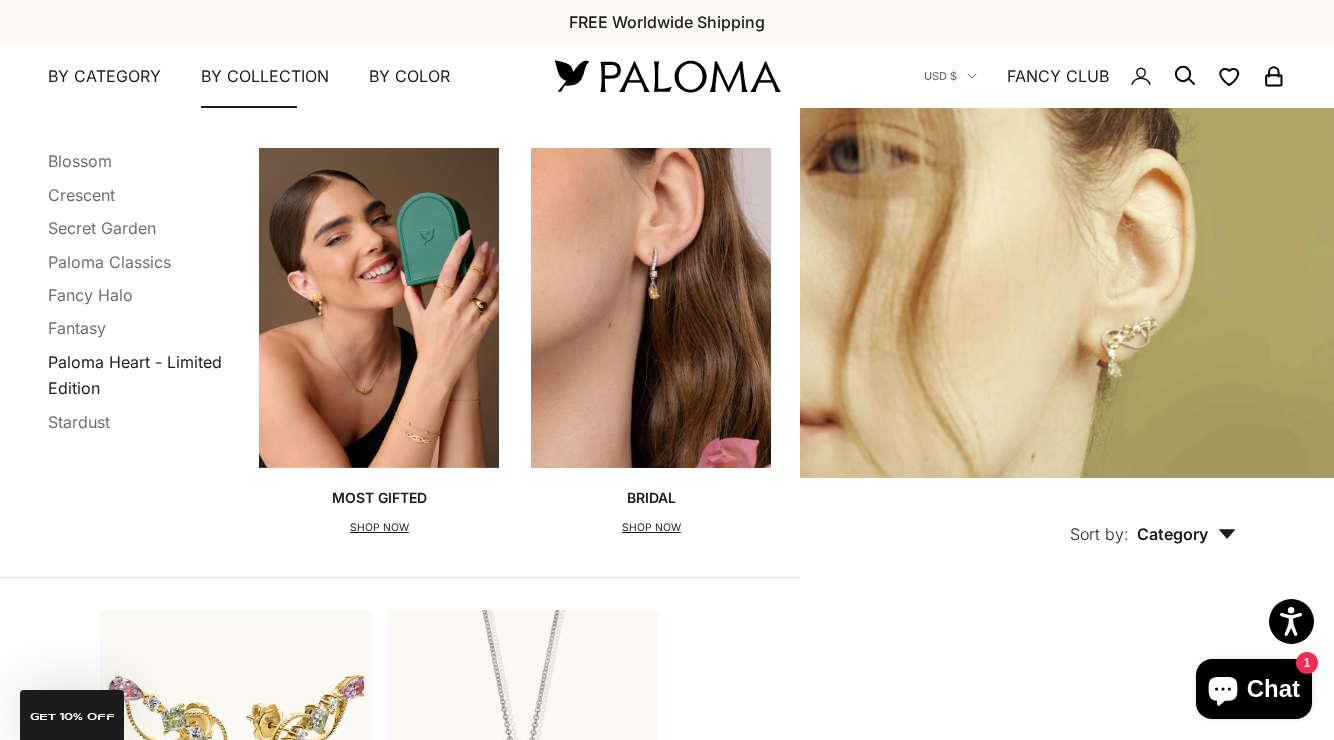 click on "Paloma Heart - Limited Edition" at bounding box center (135, 375) 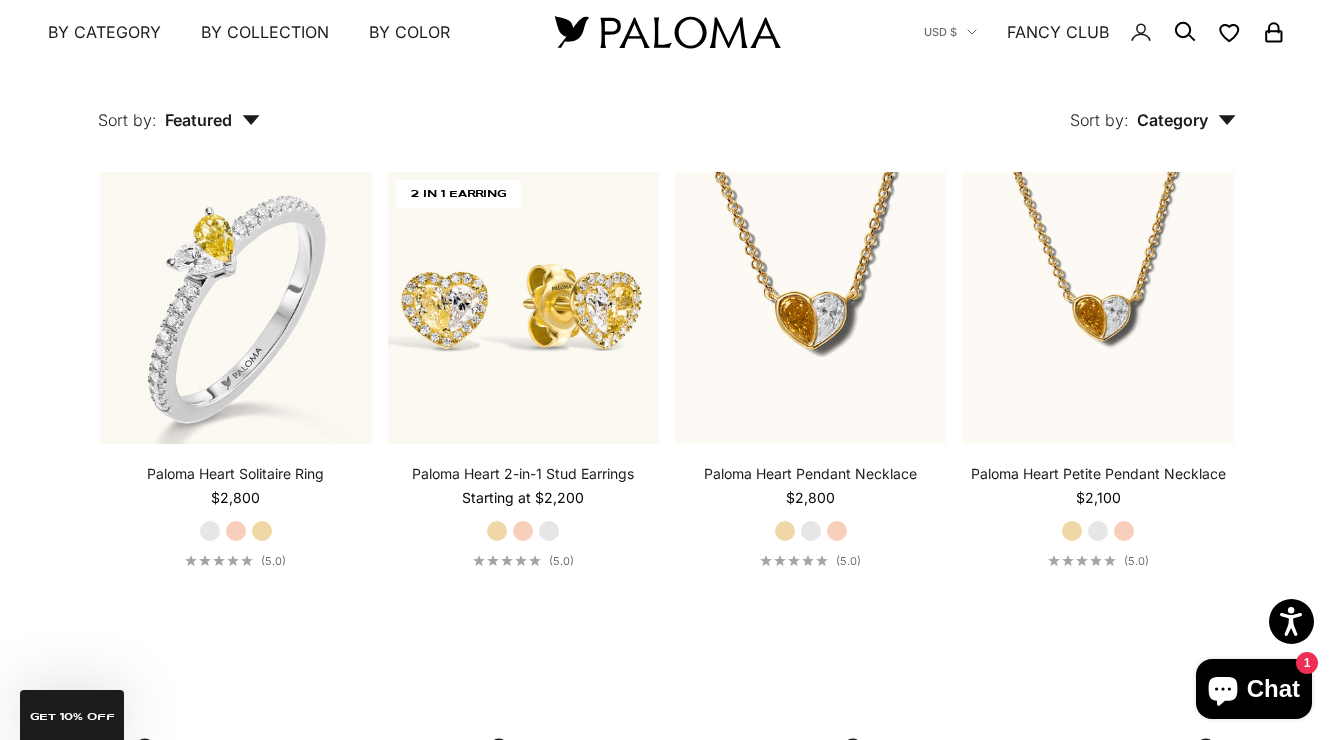 scroll, scrollTop: 425, scrollLeft: 0, axis: vertical 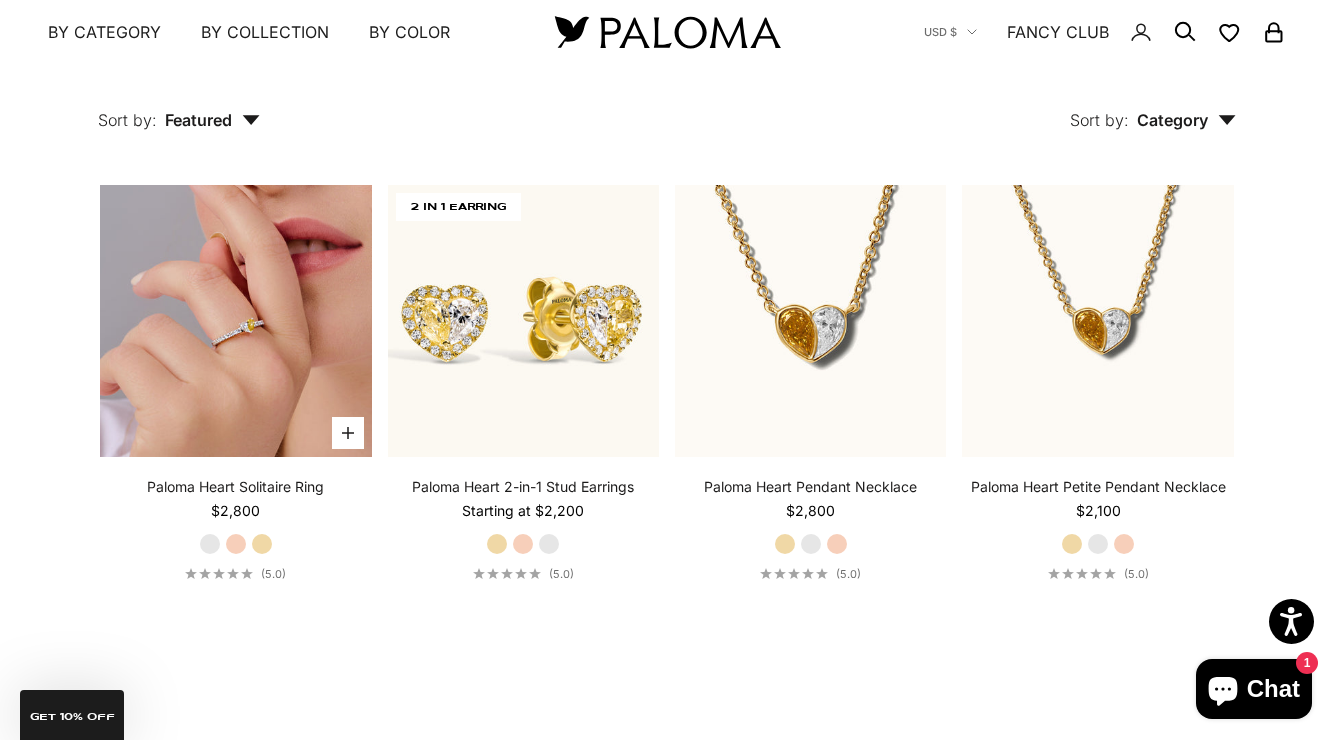 click at bounding box center [235, 320] 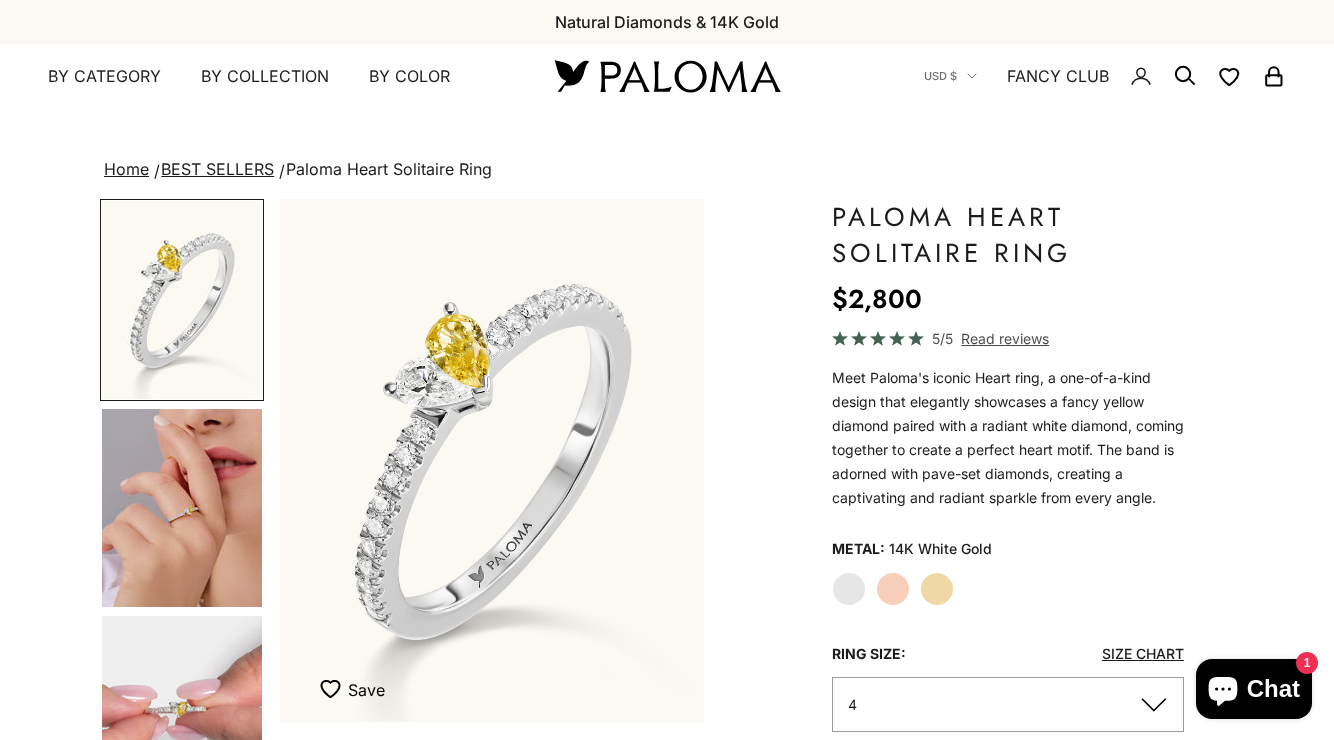 scroll, scrollTop: 0, scrollLeft: 0, axis: both 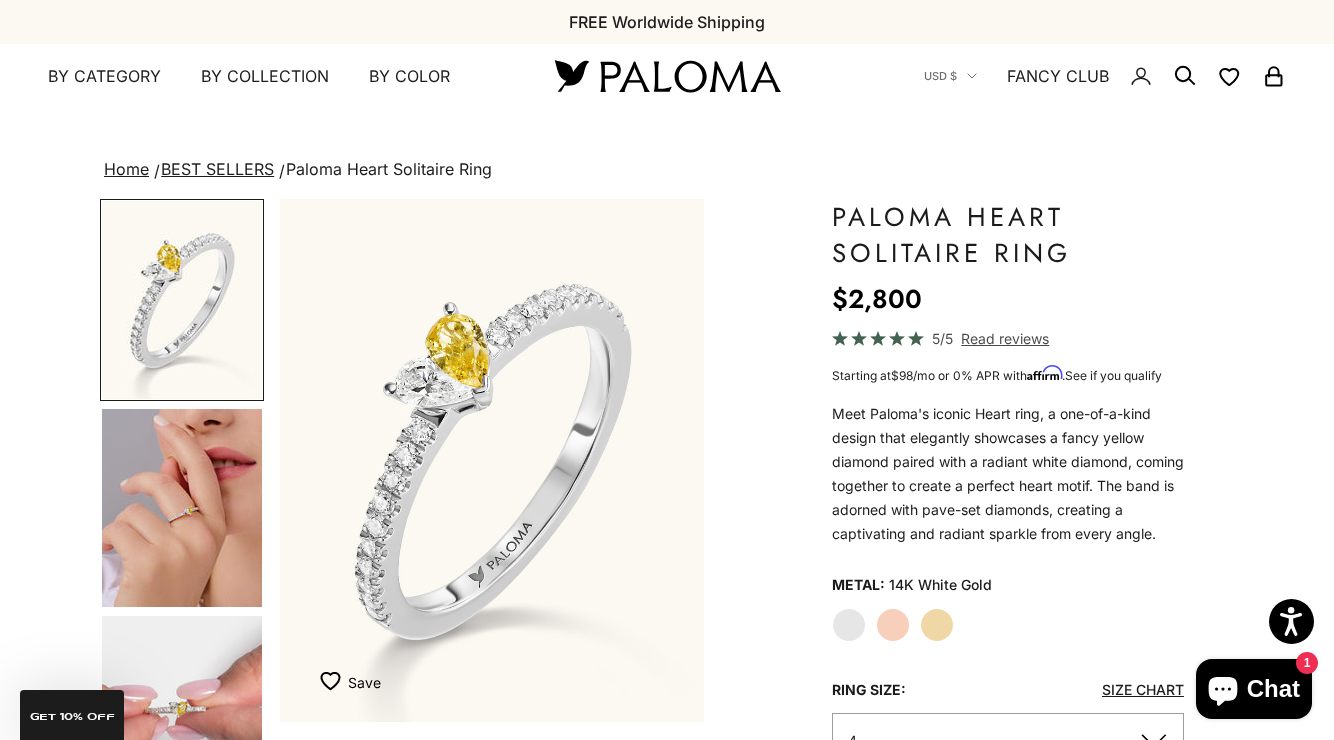 click on "Yellow Gold" 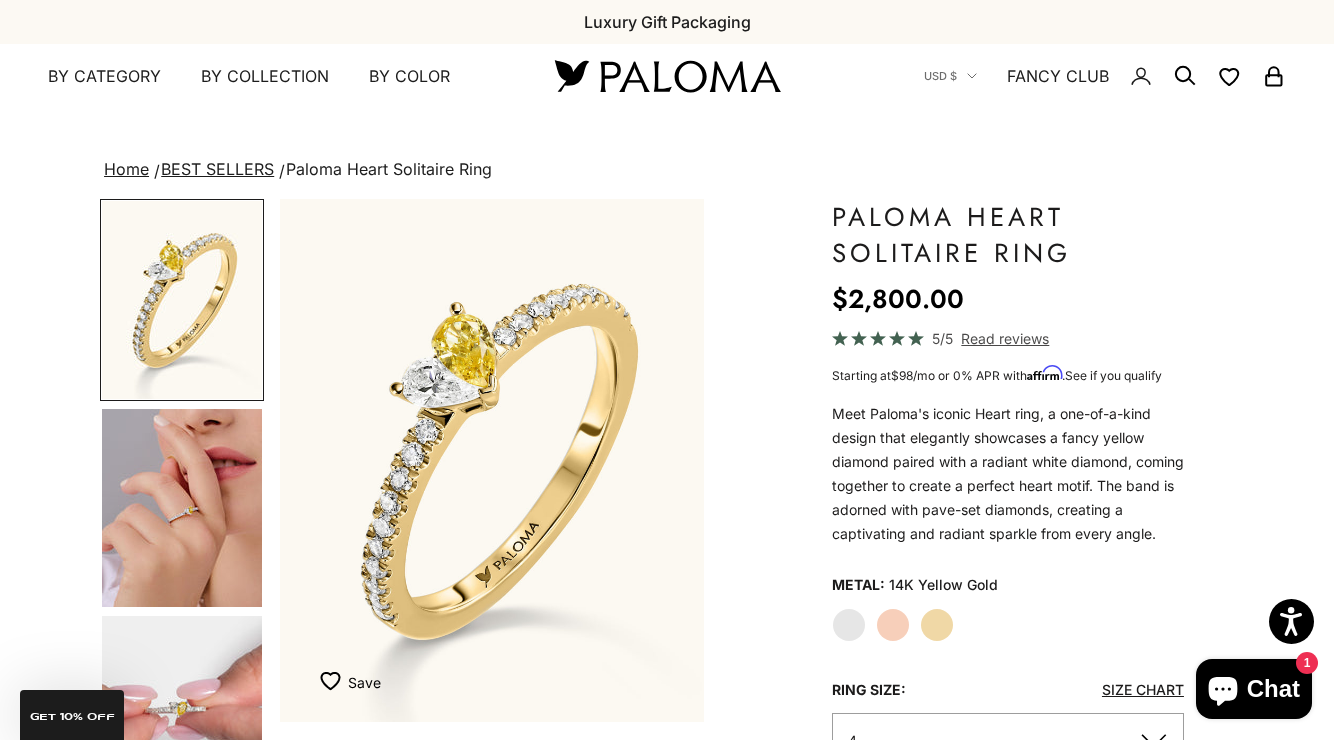click on "Rose Gold" 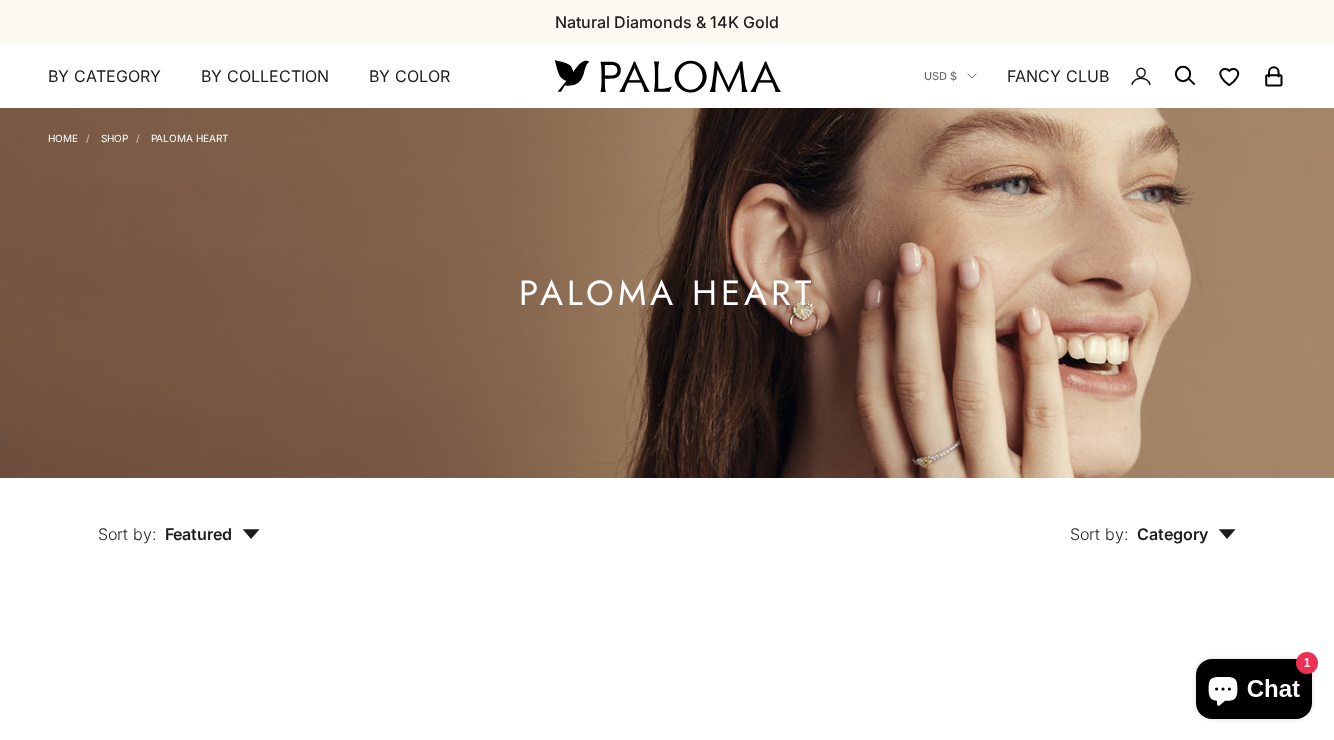 scroll, scrollTop: 425, scrollLeft: 0, axis: vertical 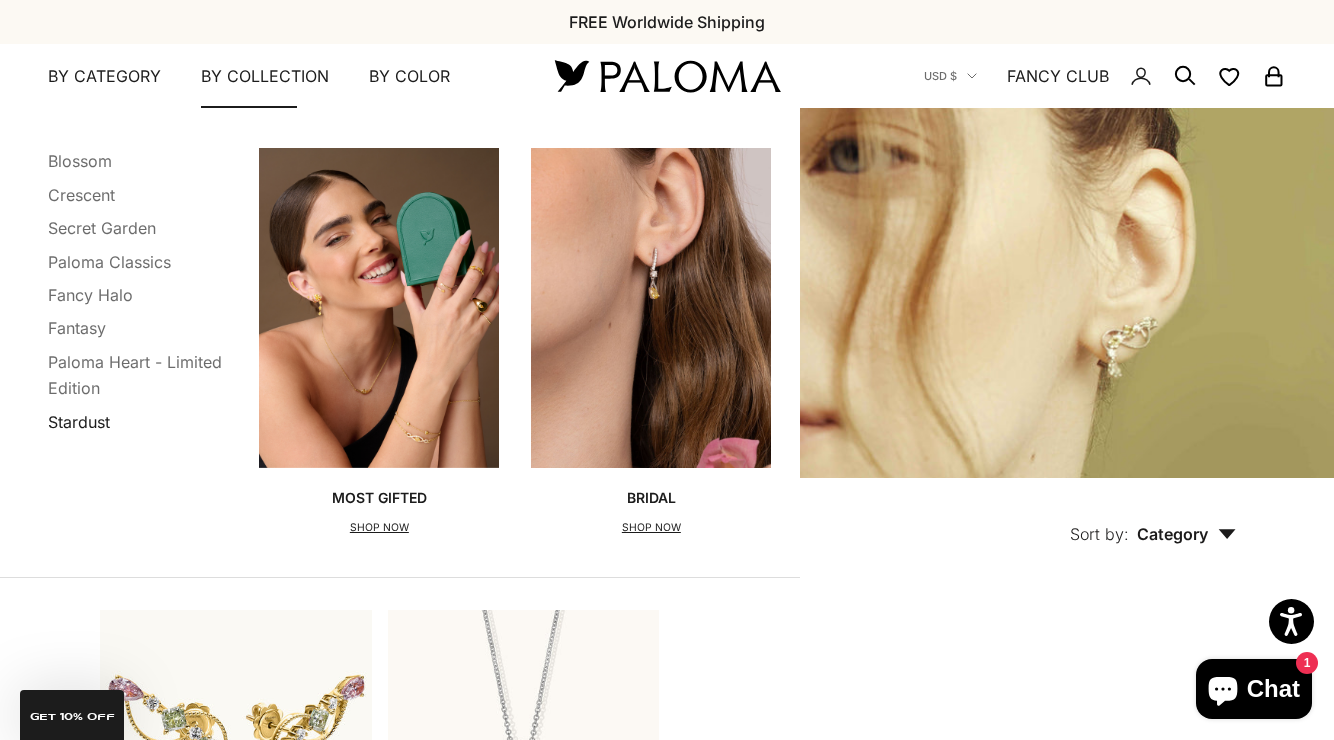 click on "Stardust" at bounding box center (79, 422) 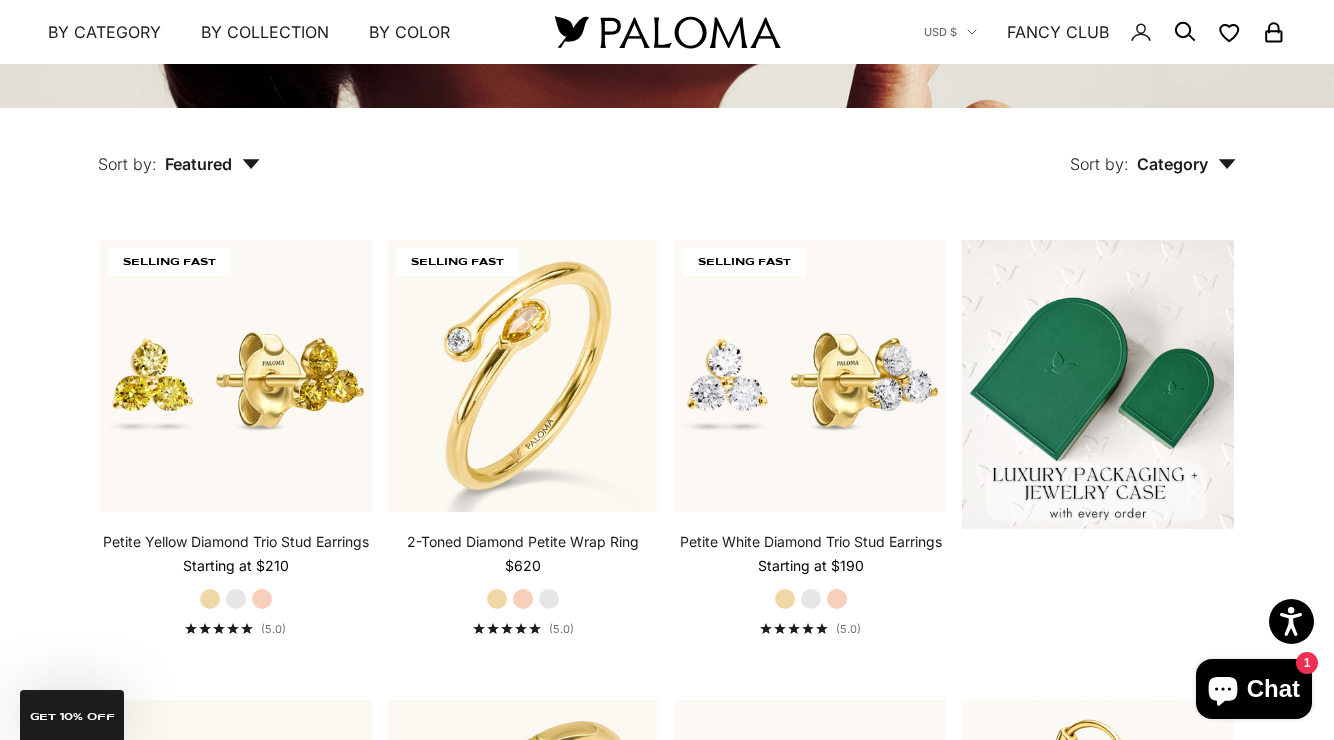 scroll, scrollTop: 0, scrollLeft: 0, axis: both 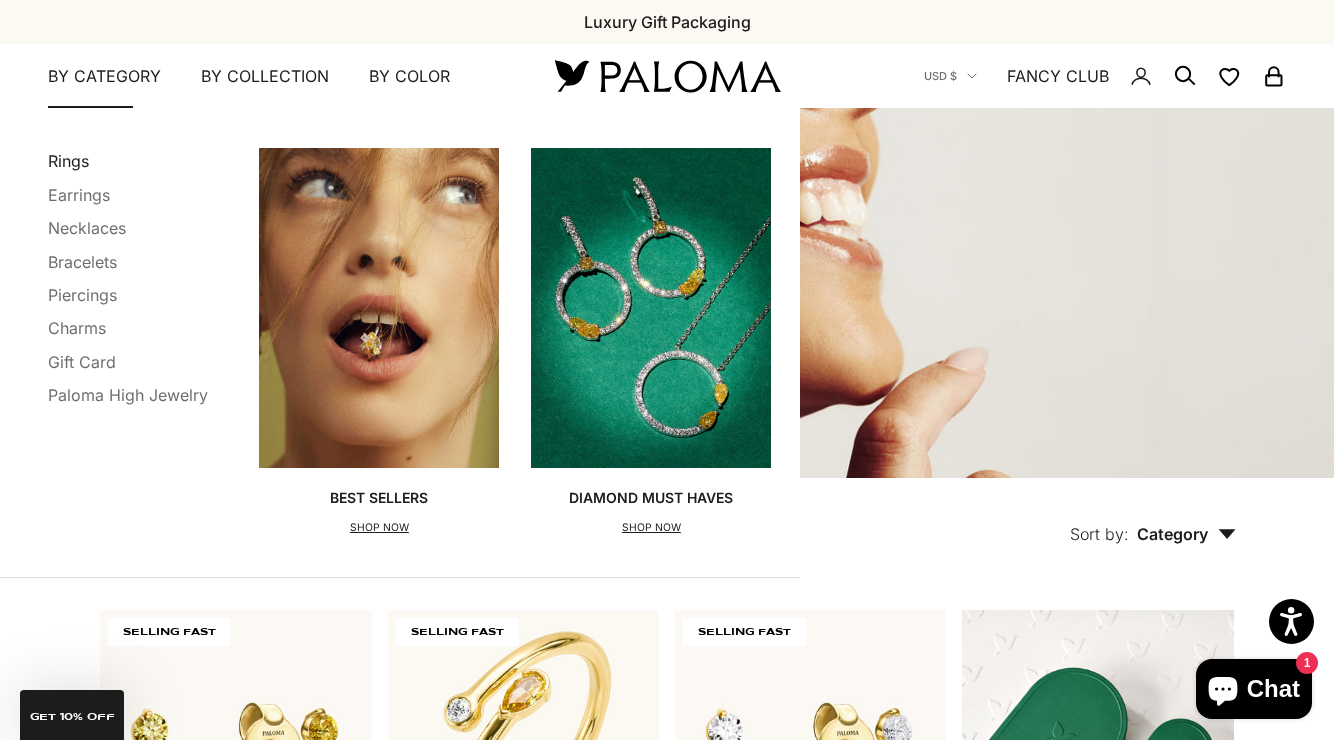 click on "Rings" at bounding box center (68, 161) 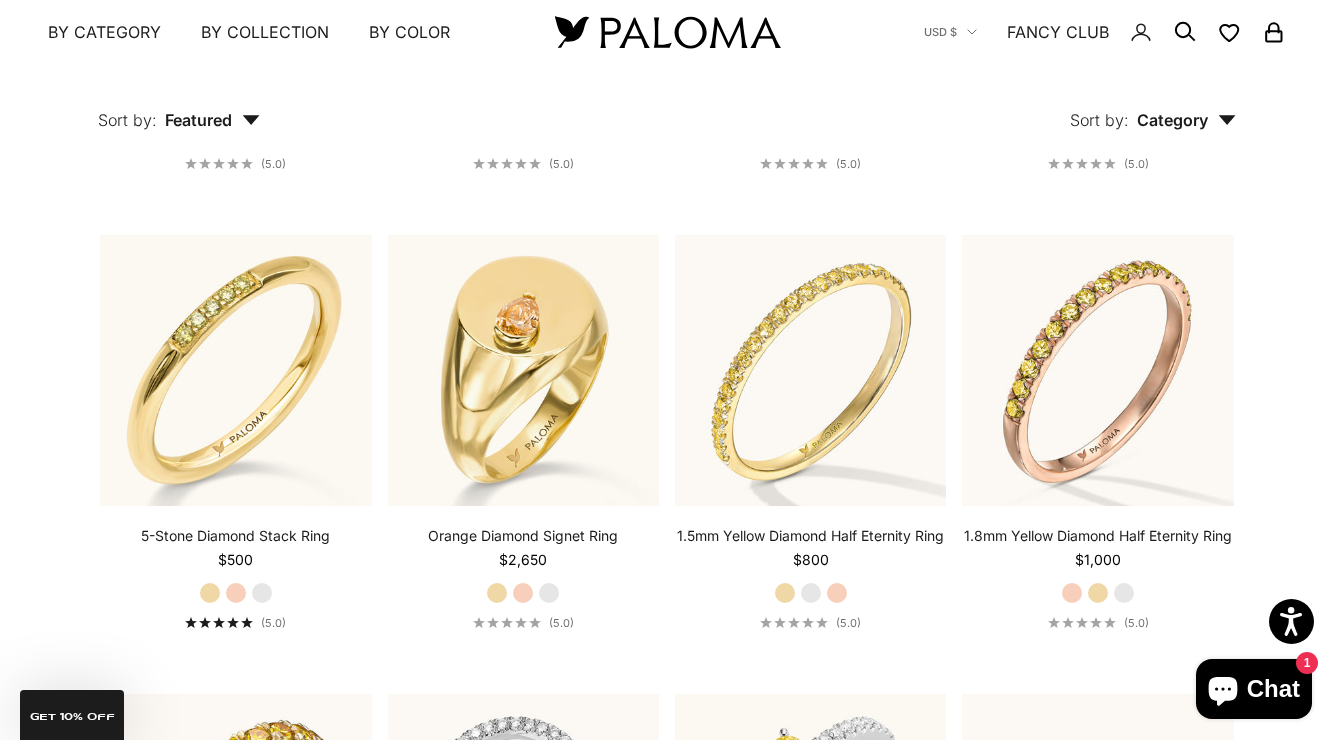 scroll, scrollTop: 4530, scrollLeft: 0, axis: vertical 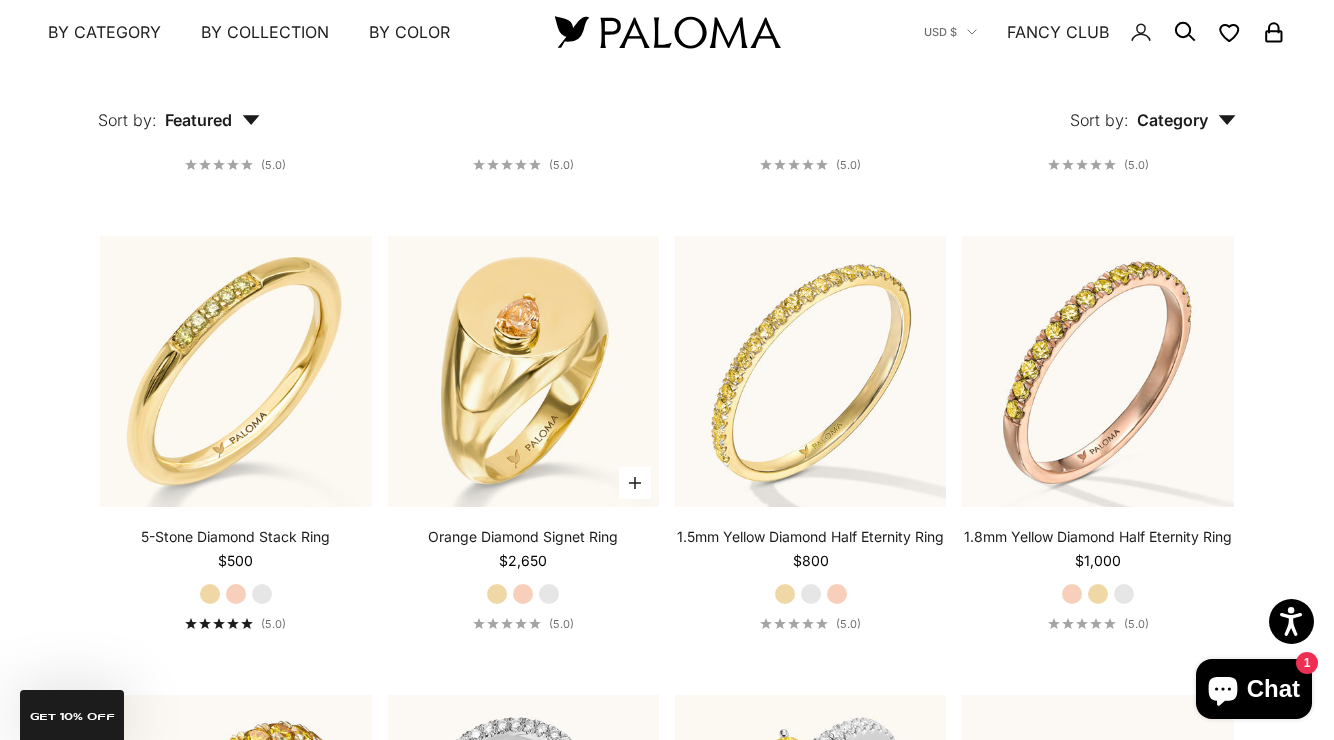 click on "Rose Gold" at bounding box center (523, 594) 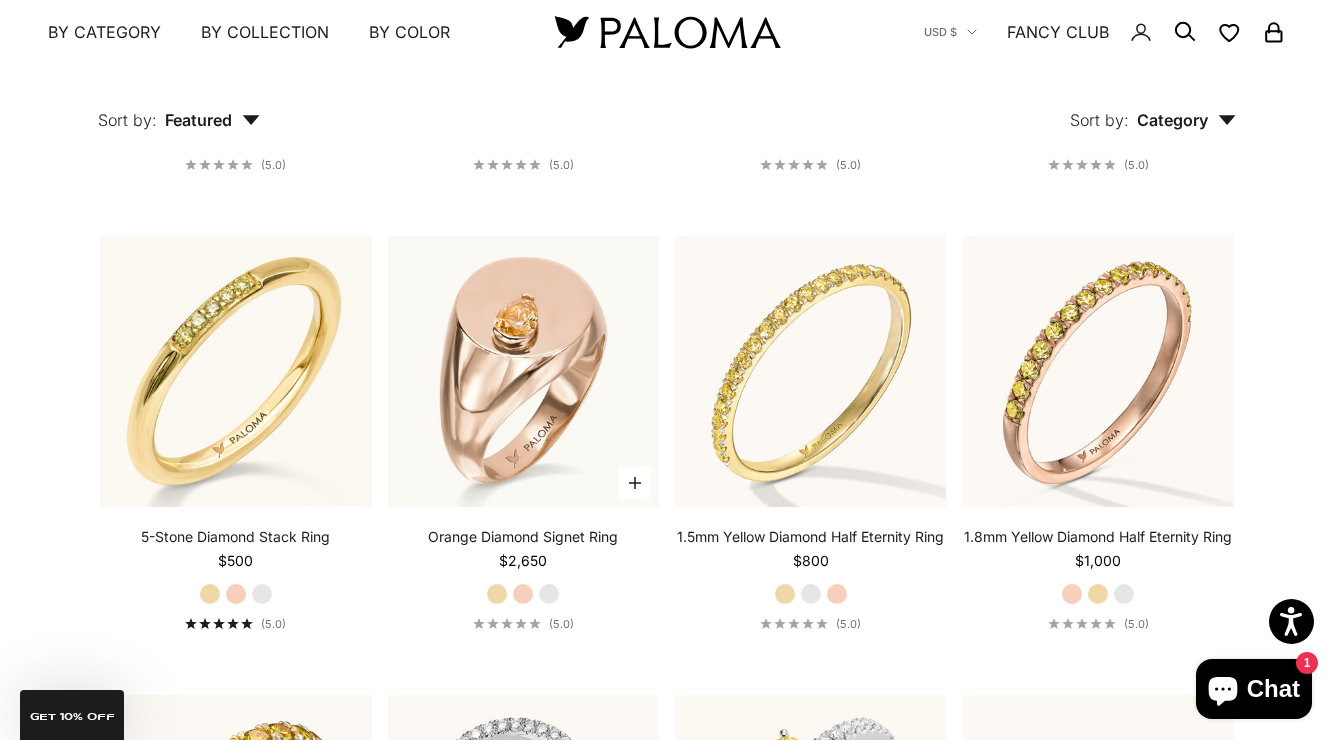 click on "White Gold" at bounding box center [549, 594] 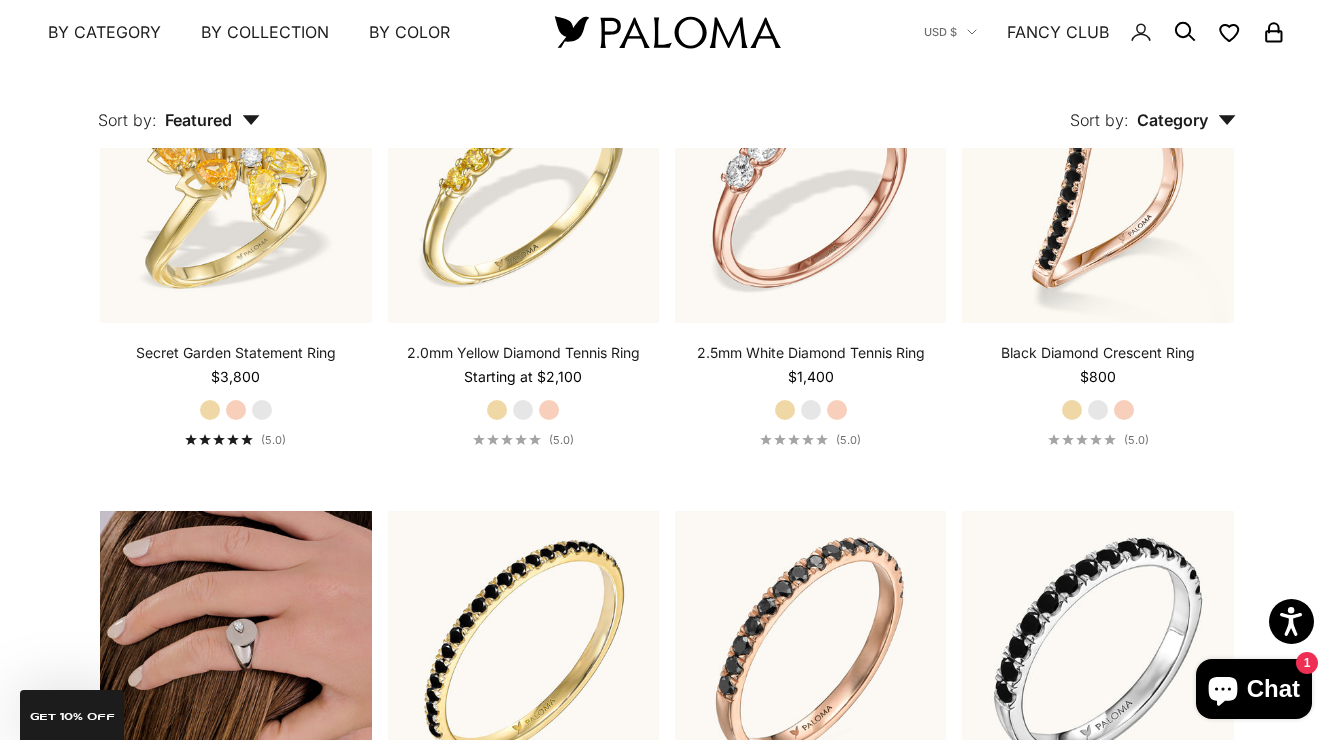 scroll, scrollTop: 6247, scrollLeft: 0, axis: vertical 